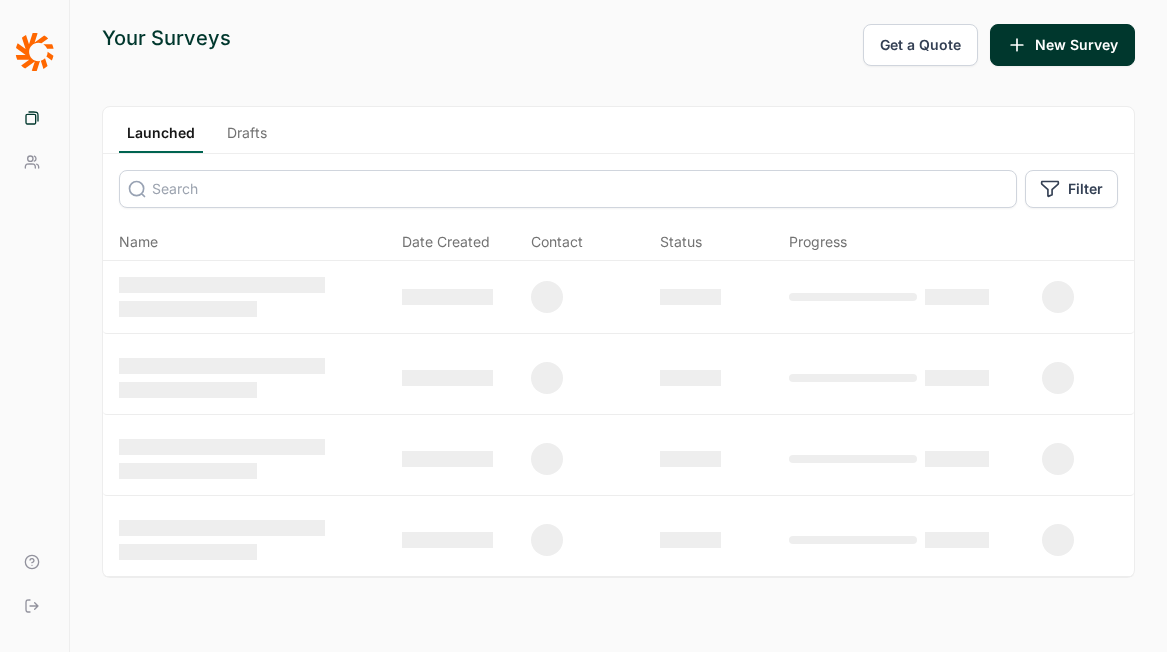 scroll, scrollTop: 0, scrollLeft: 0, axis: both 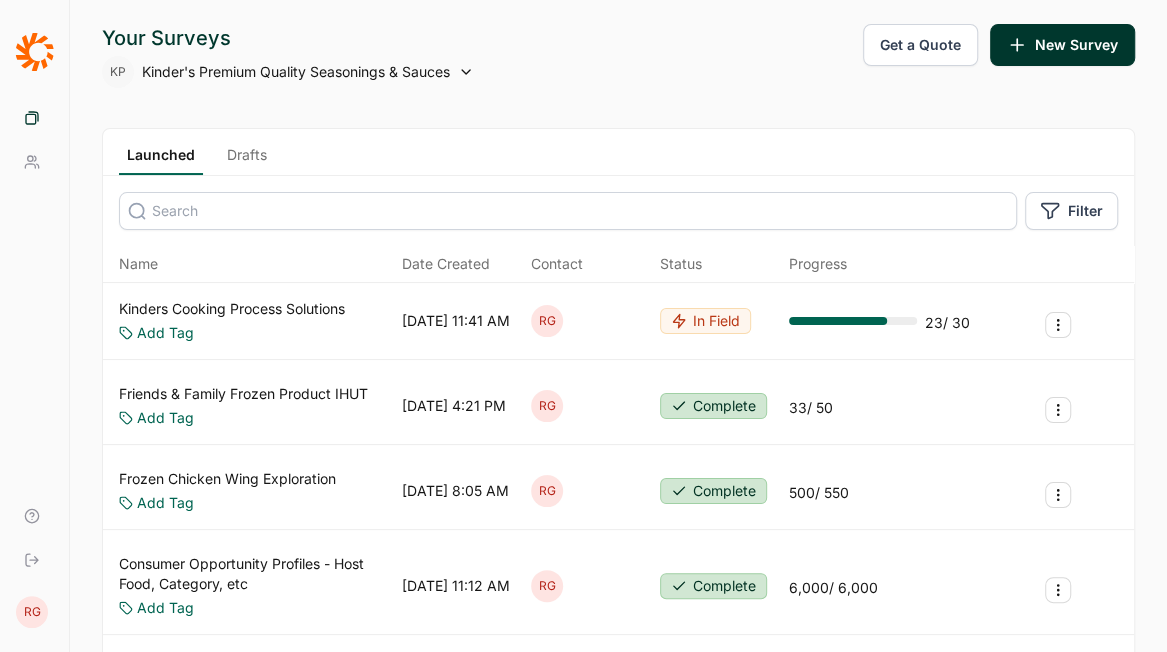 click on "Drafts" at bounding box center (247, 160) 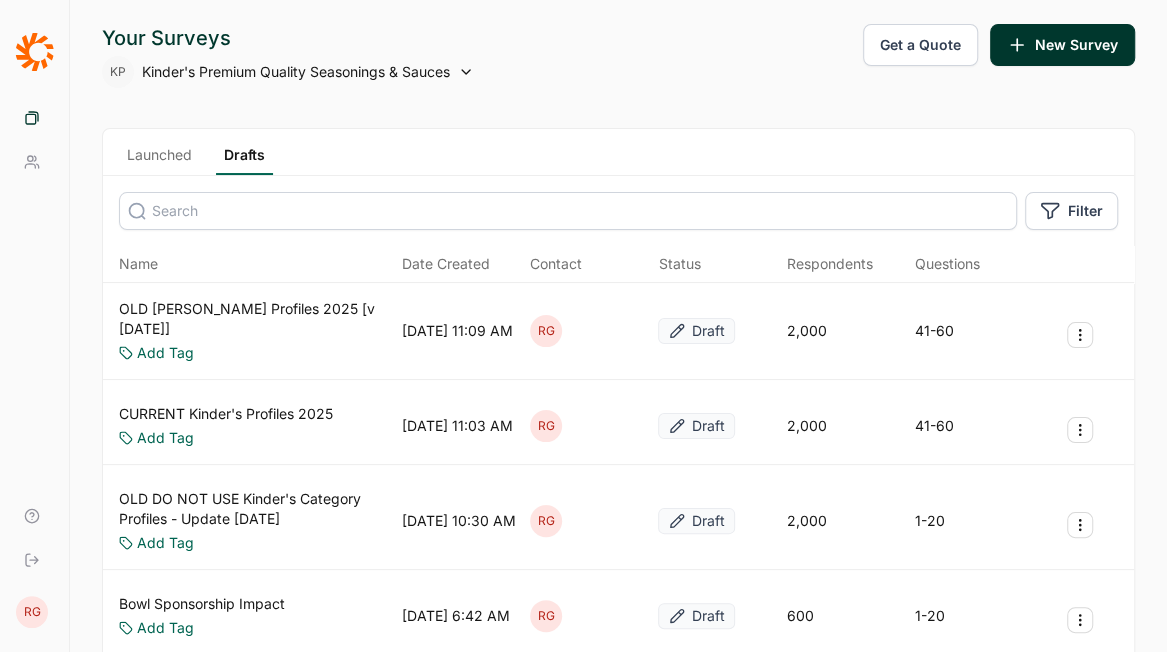 click on "Launched" at bounding box center [159, 160] 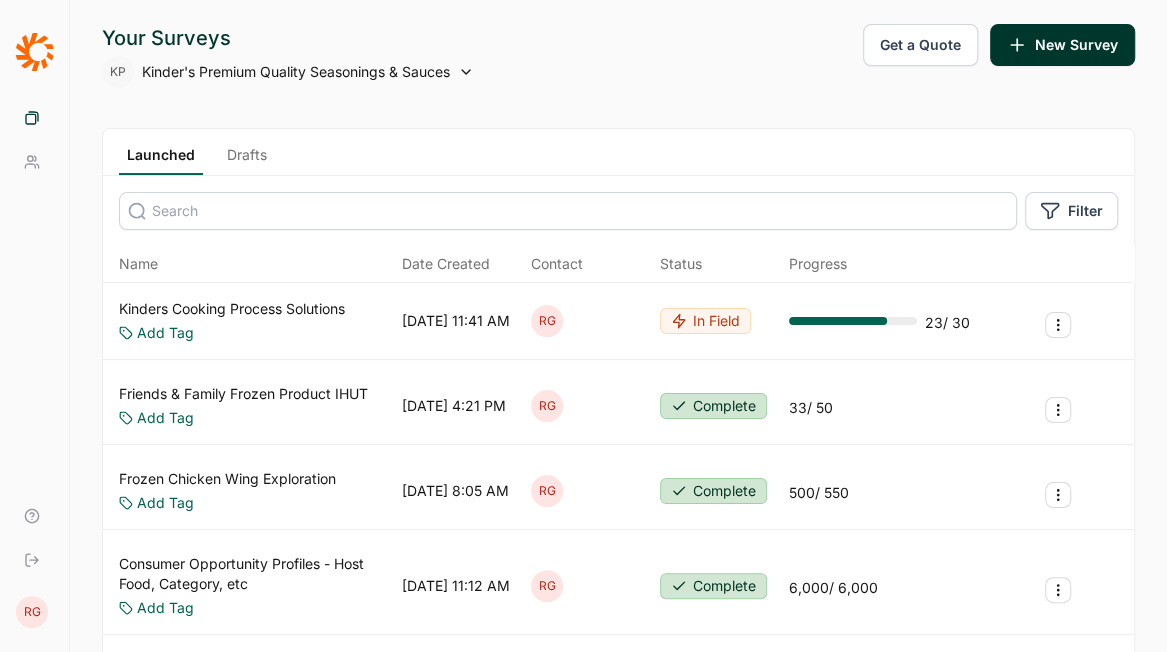 click on "Kinders Cooking Process Solutions" at bounding box center [232, 309] 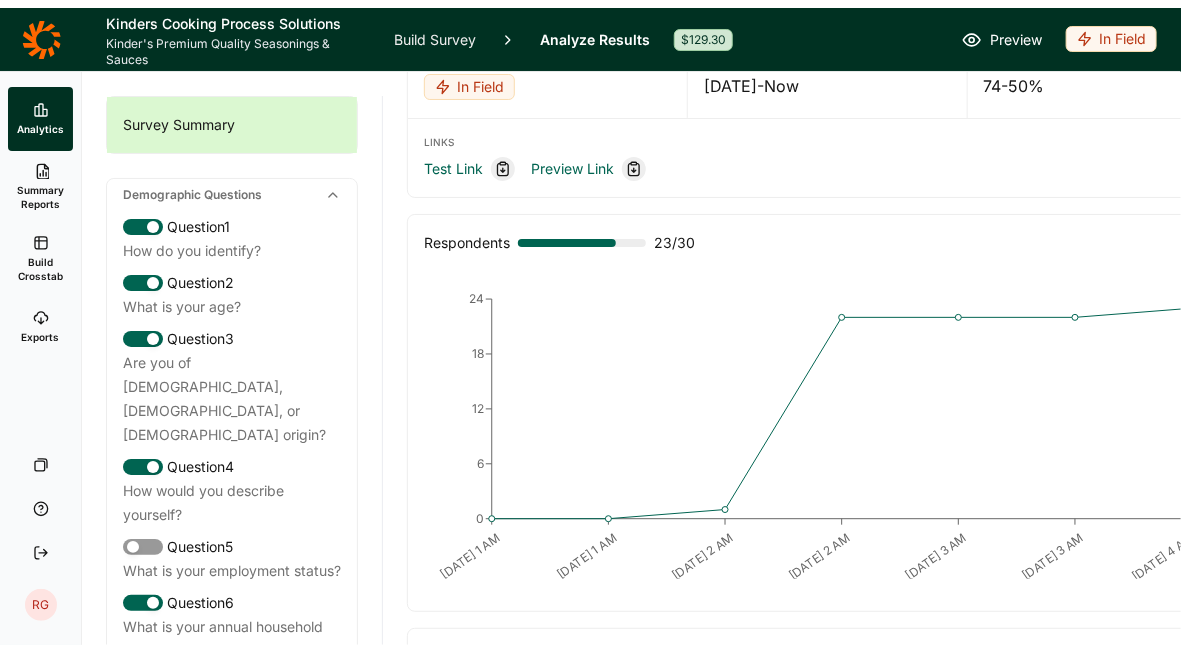 scroll, scrollTop: 0, scrollLeft: 0, axis: both 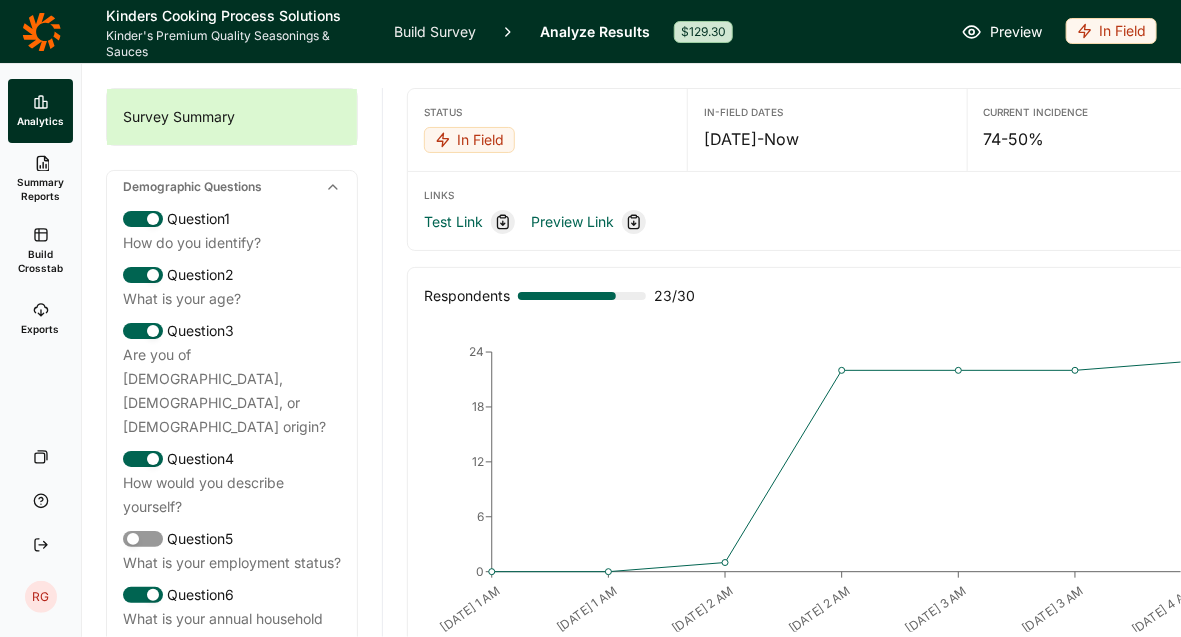 click 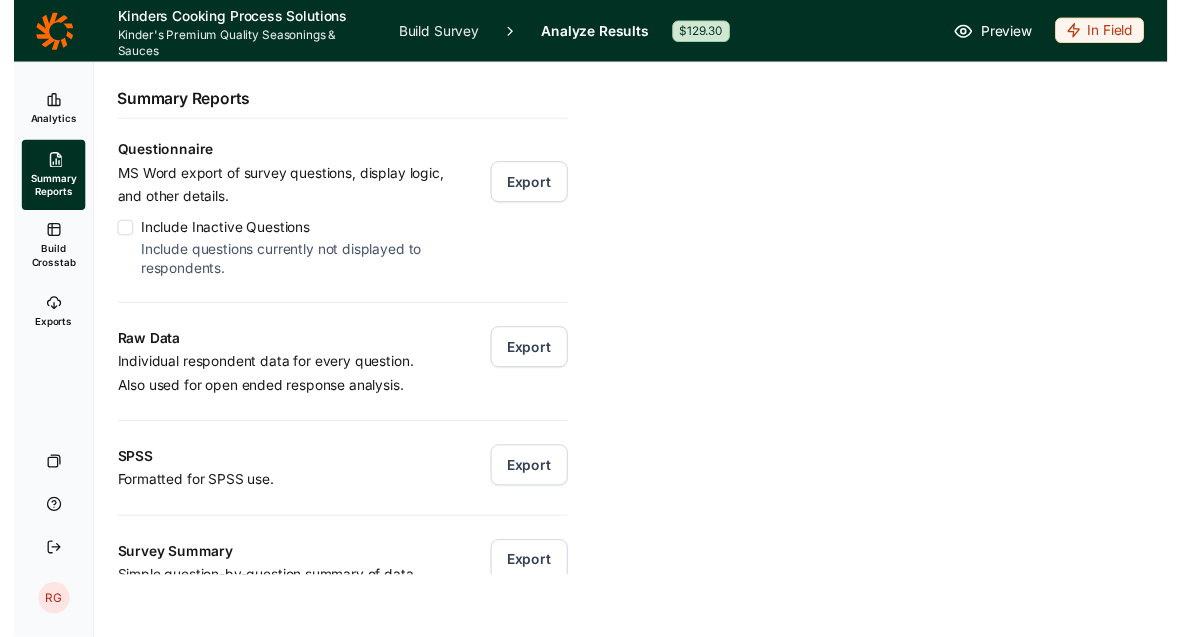 scroll, scrollTop: 154, scrollLeft: 0, axis: vertical 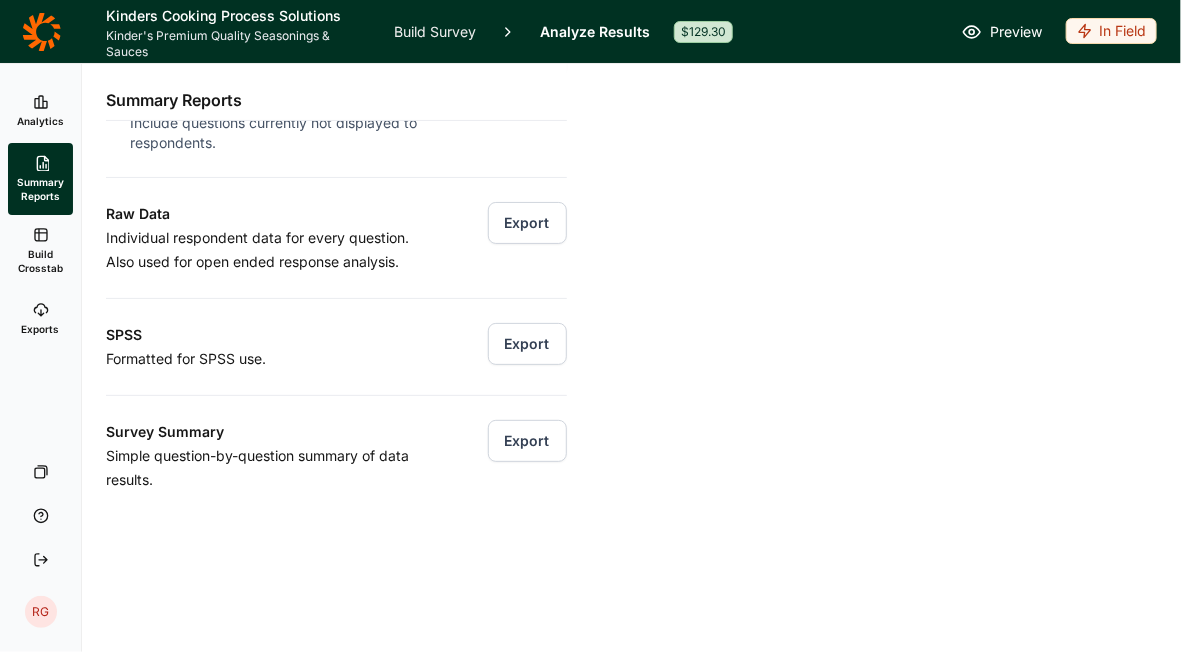 click 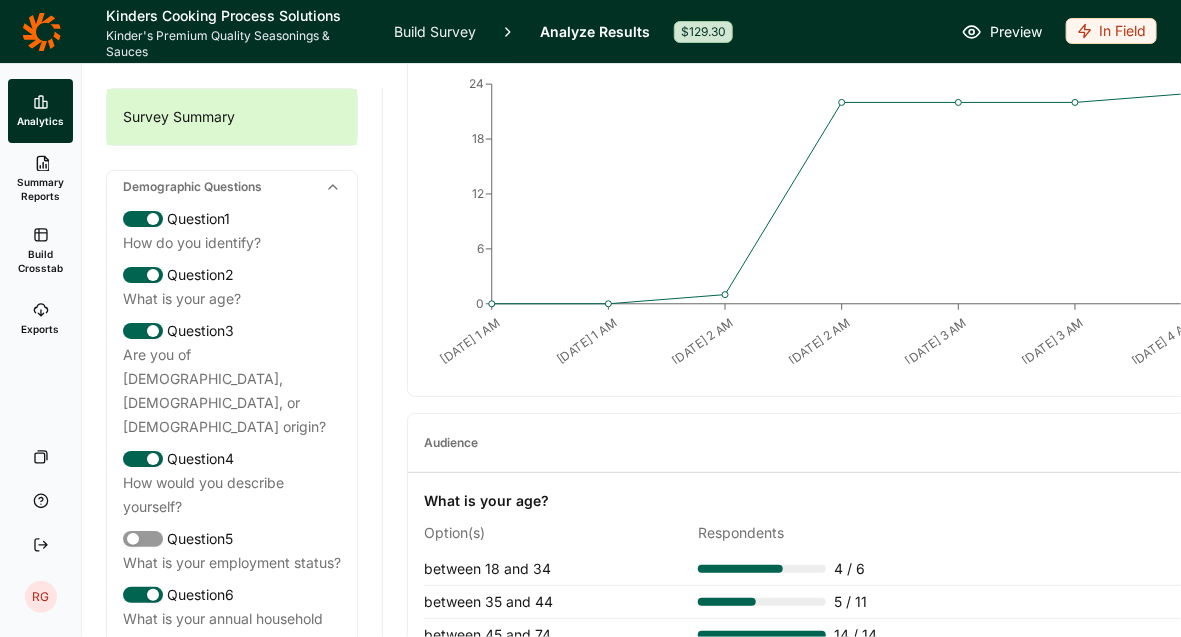 scroll, scrollTop: 268, scrollLeft: 0, axis: vertical 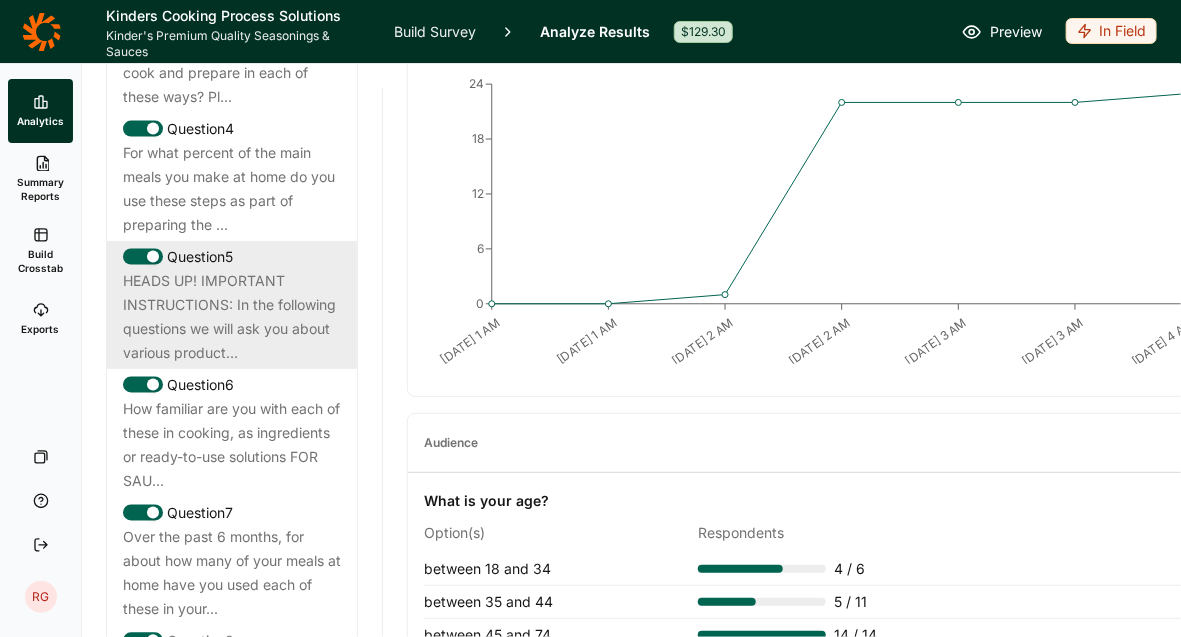 click on "HEADS UP!  IMPORTANT INSTRUCTIONS:  In the following questions we will ask you about various product..." at bounding box center (232, 317) 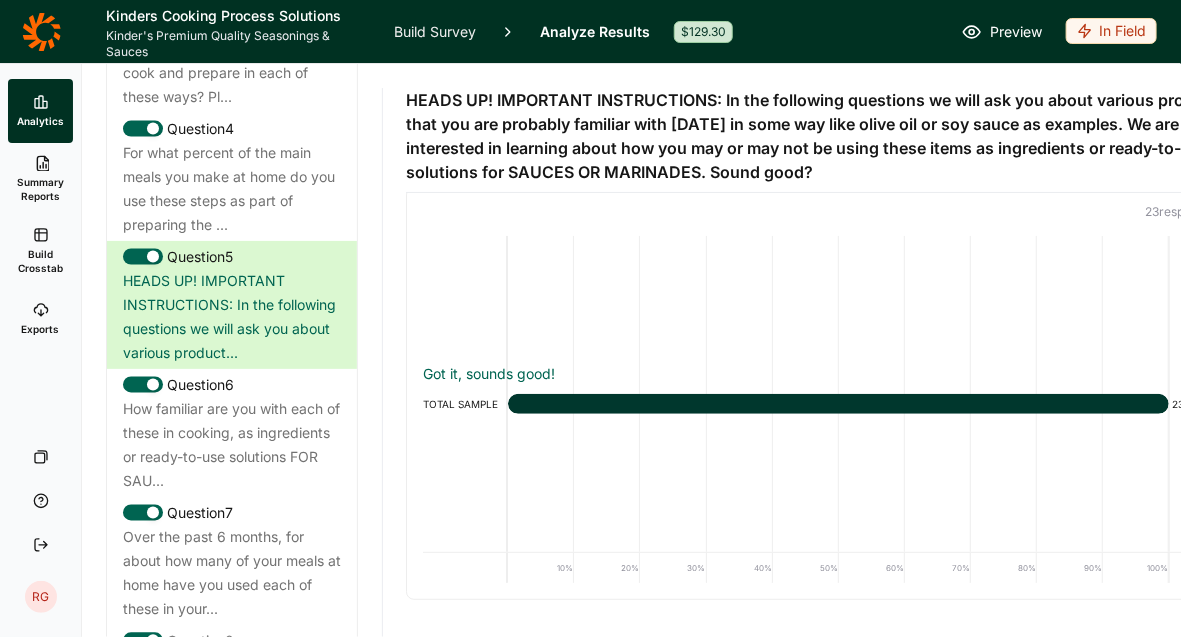 scroll, scrollTop: 24, scrollLeft: 0, axis: vertical 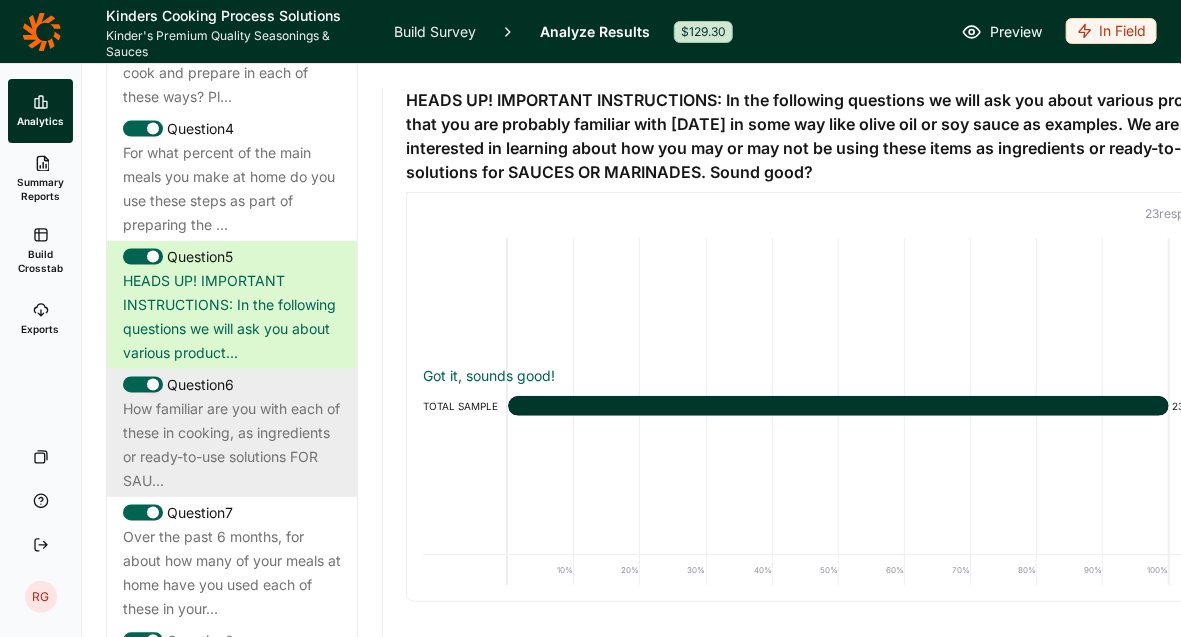 click on "How familiar are you with each of these in cooking, as ingredients or ready-to-use solutions FOR SAU..." at bounding box center [232, 445] 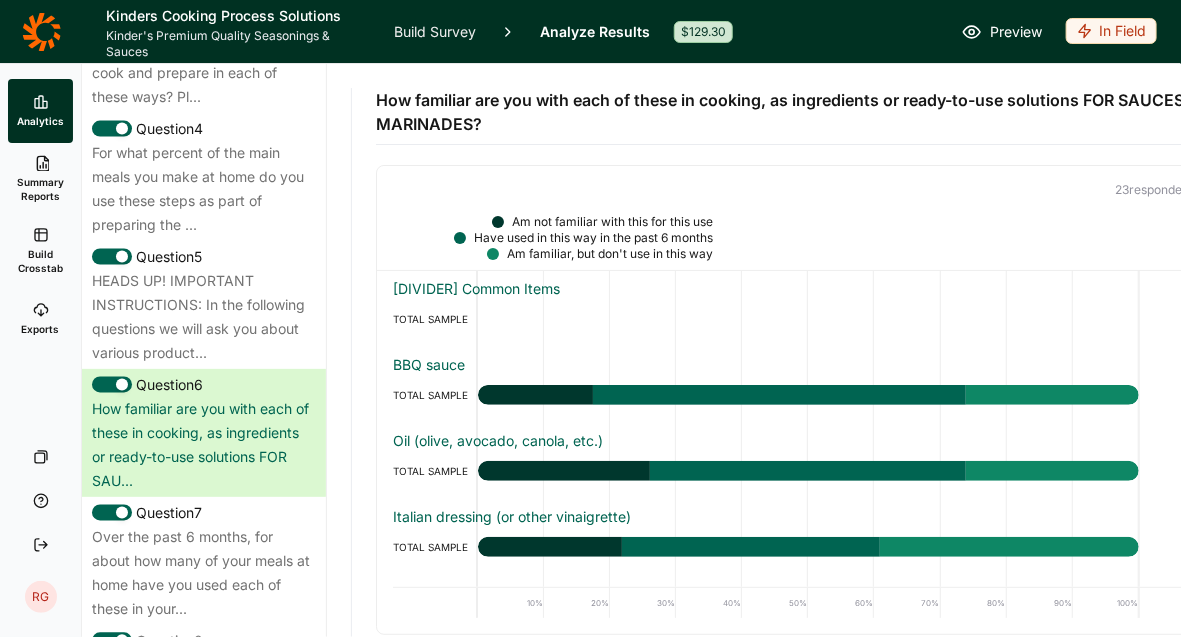 scroll, scrollTop: 0, scrollLeft: 44, axis: horizontal 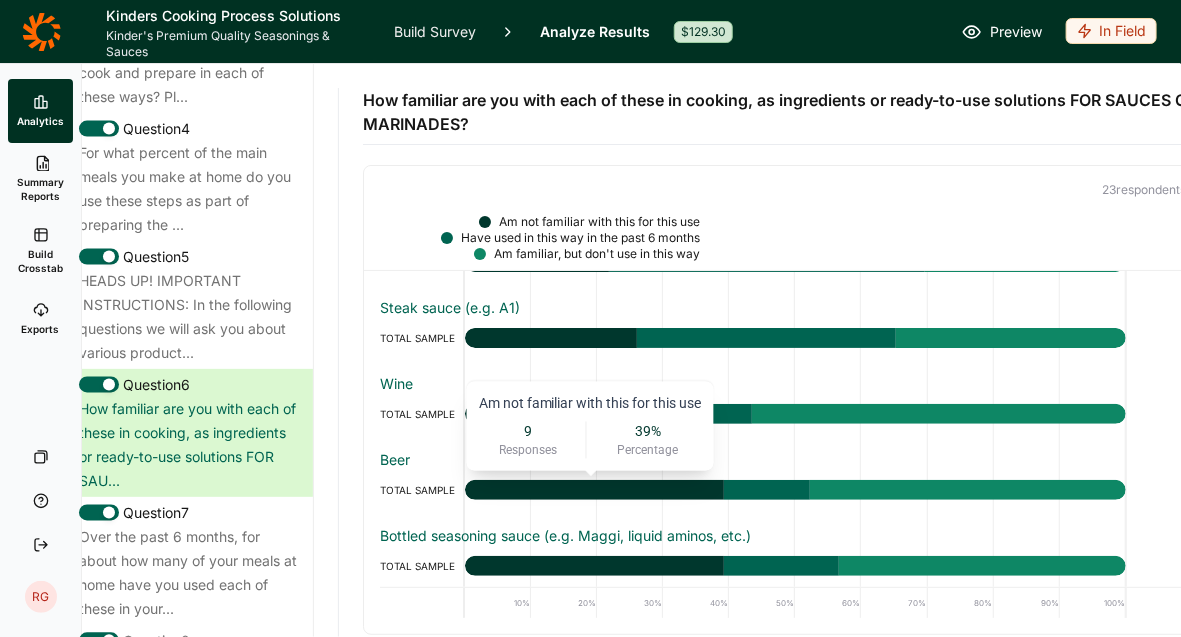 click at bounding box center (594, 490) 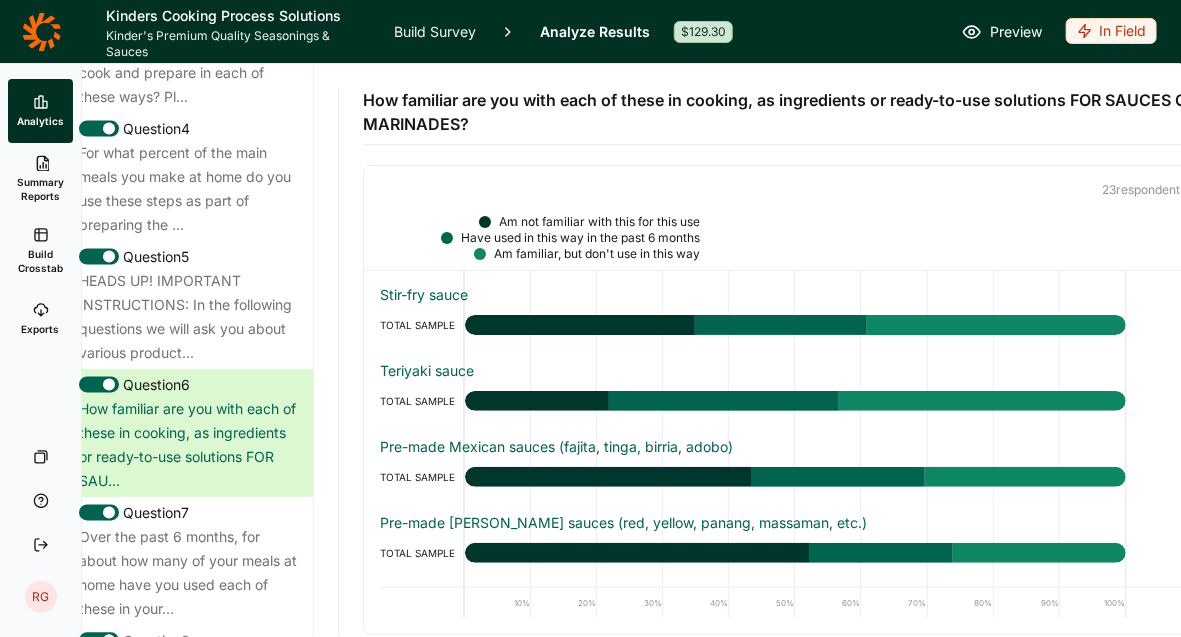 scroll, scrollTop: 2117, scrollLeft: 0, axis: vertical 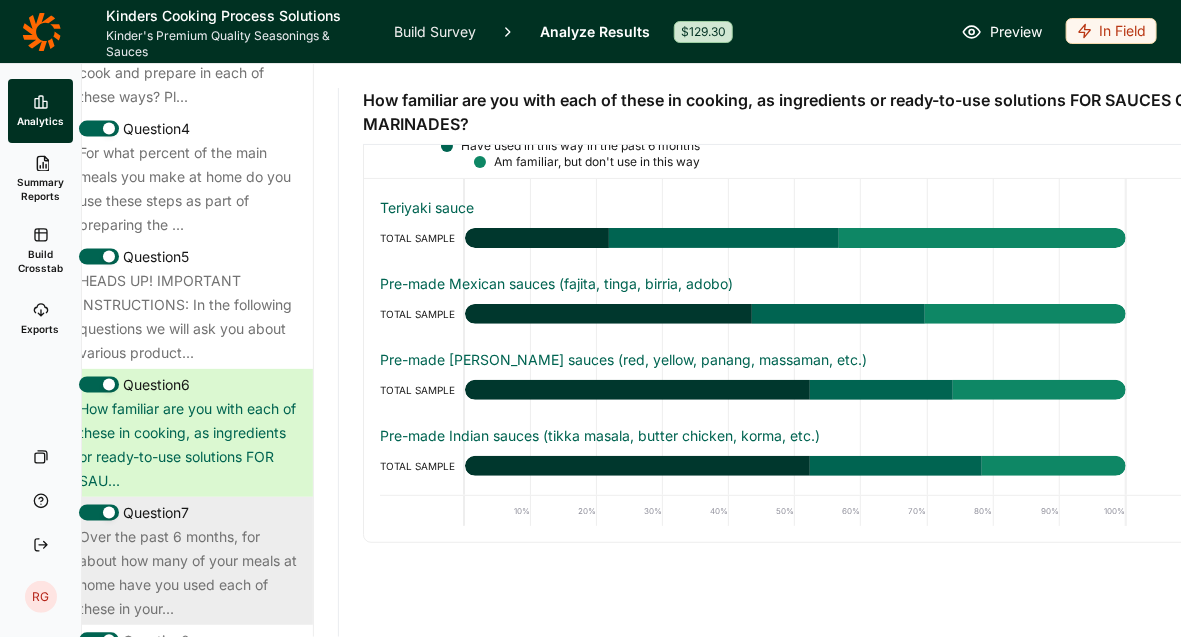 click on "Over the past 6 months, for about how many of your meals at home have you used each of these in your..." at bounding box center (188, 573) 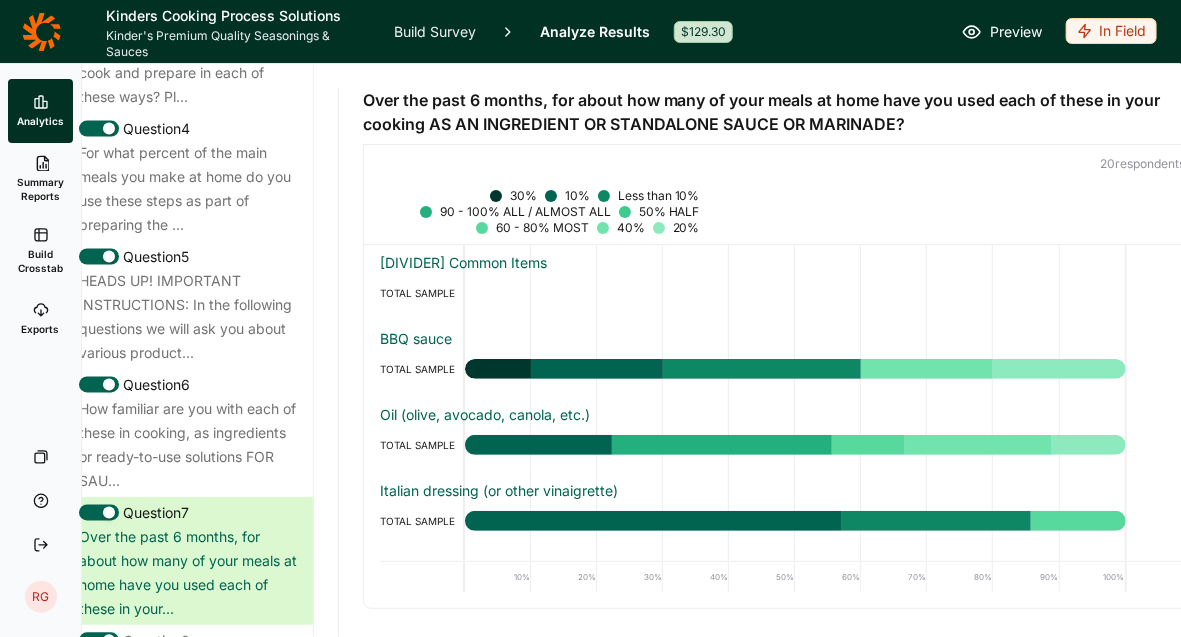 scroll, scrollTop: 26, scrollLeft: 0, axis: vertical 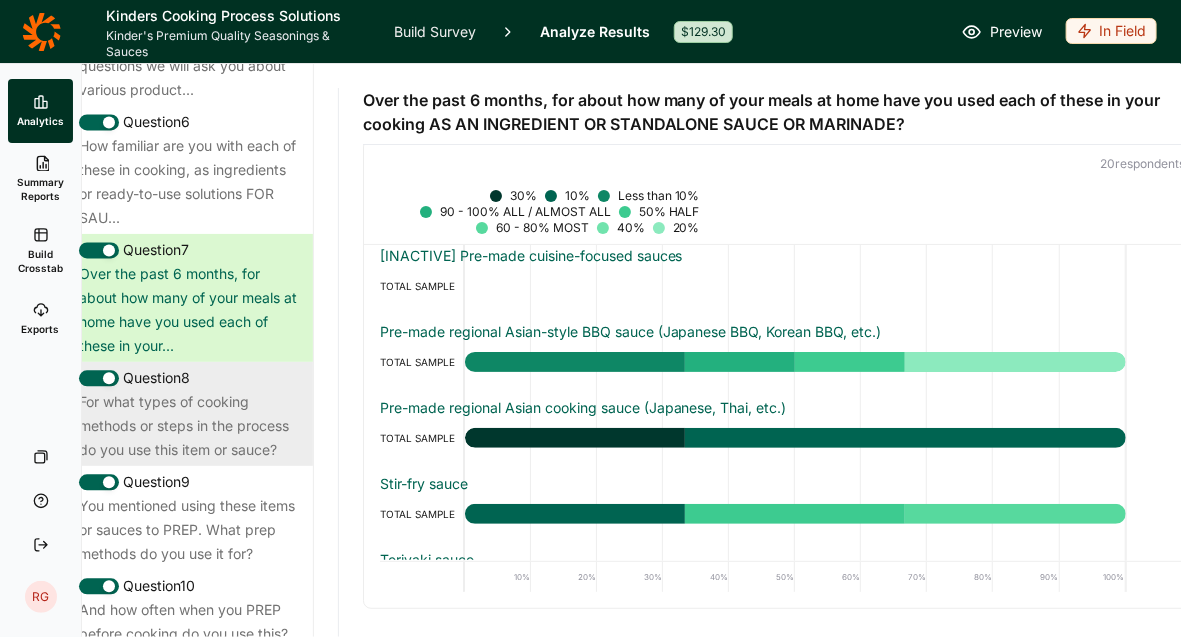 click on "For what types of cooking methods or steps in the process do you use this item or sauce?" at bounding box center (188, 426) 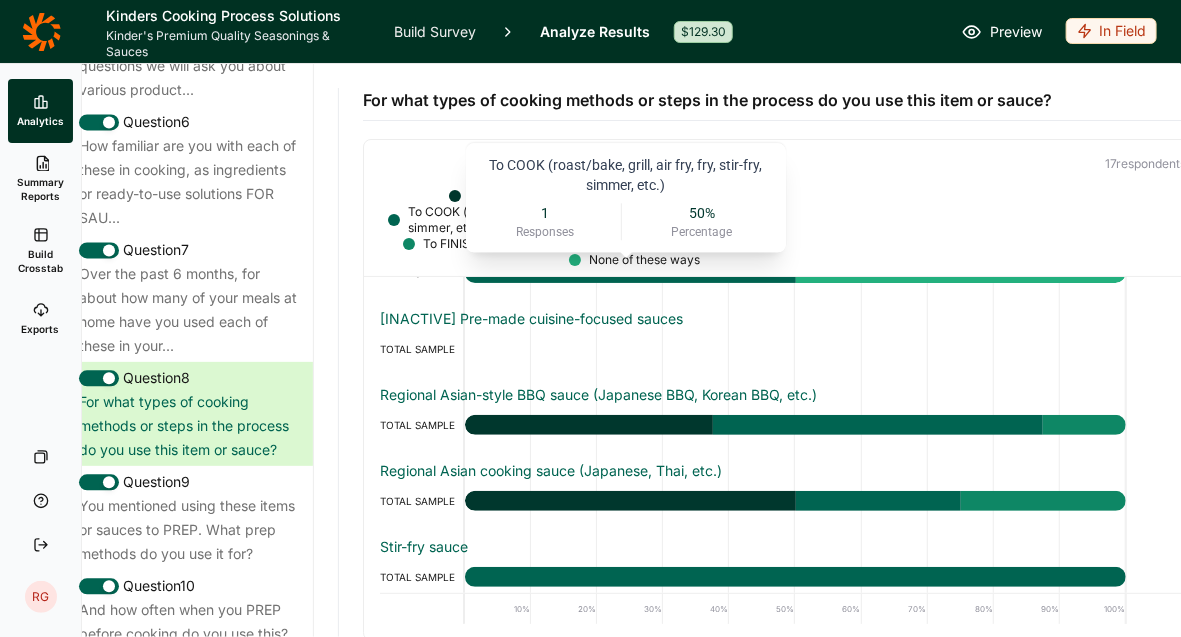 scroll, scrollTop: 1802, scrollLeft: 0, axis: vertical 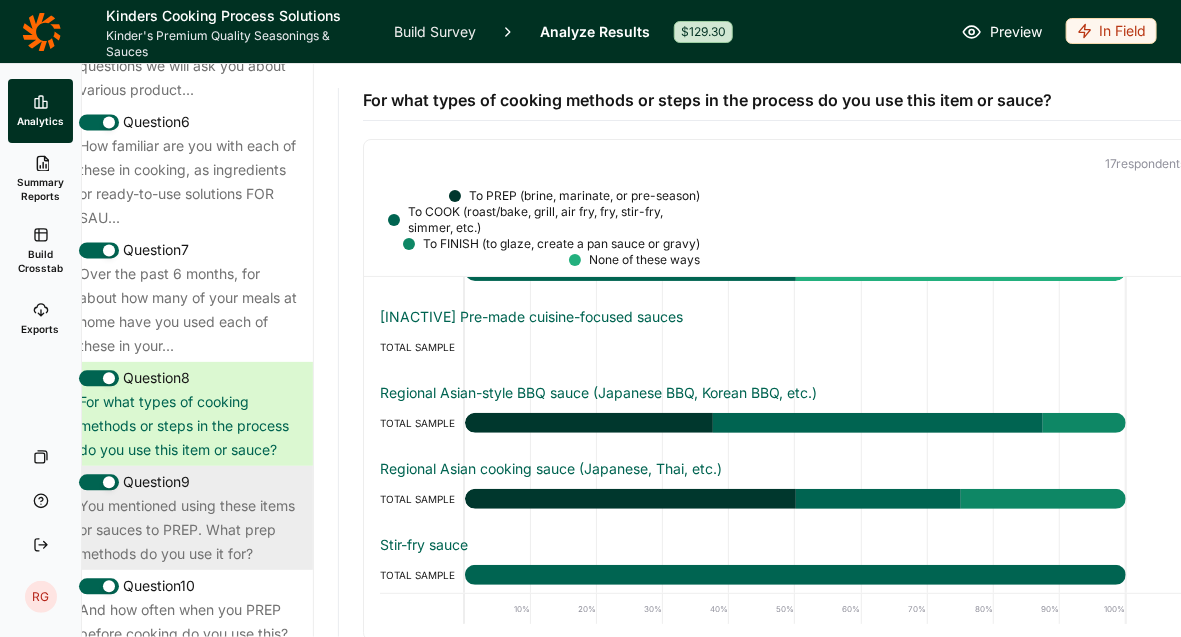 click on "You mentioned using these items or sauces to PREP.  What prep methods do you use it for?" at bounding box center [188, 530] 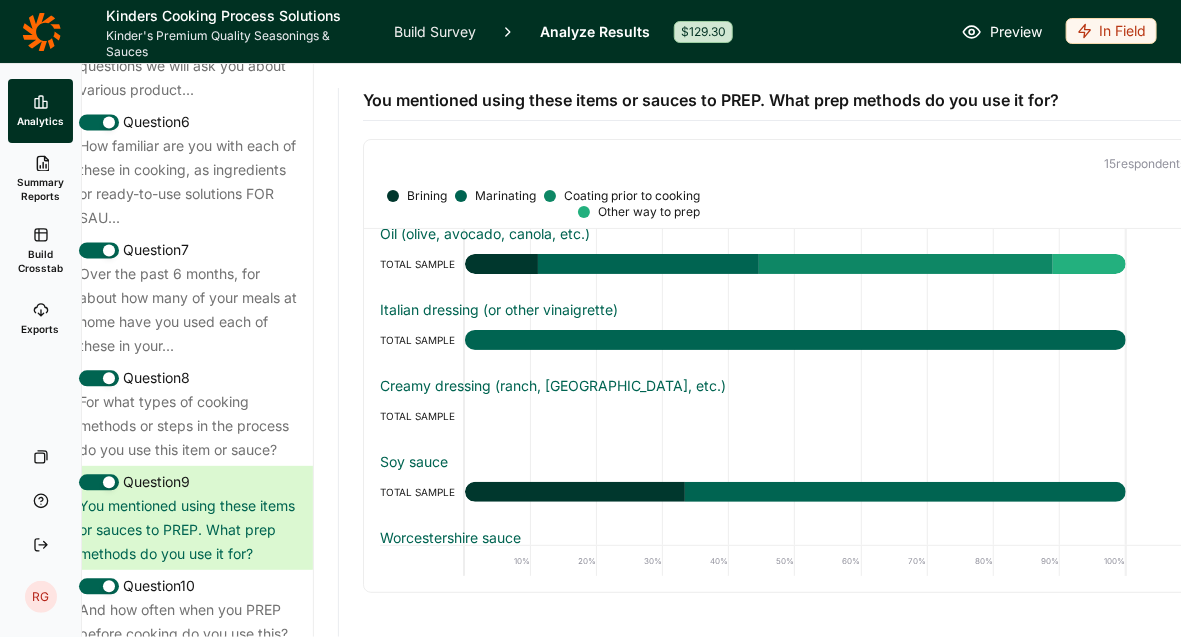 scroll, scrollTop: 167, scrollLeft: 0, axis: vertical 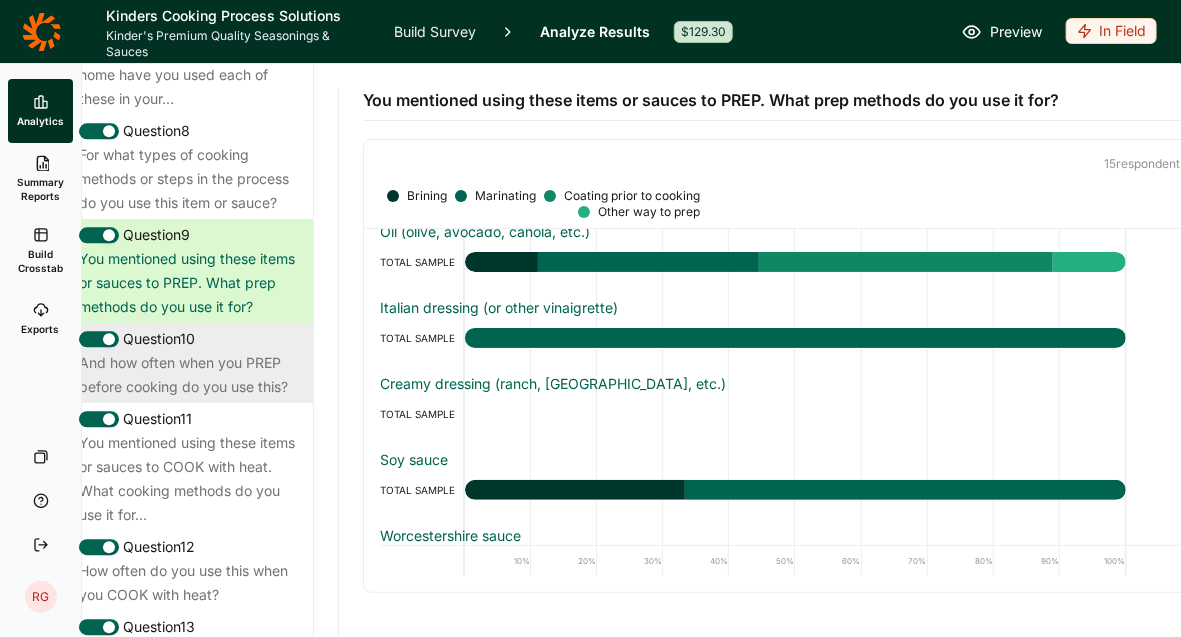 click on "And how often when you PREP before cooking do you use this?" at bounding box center [188, 375] 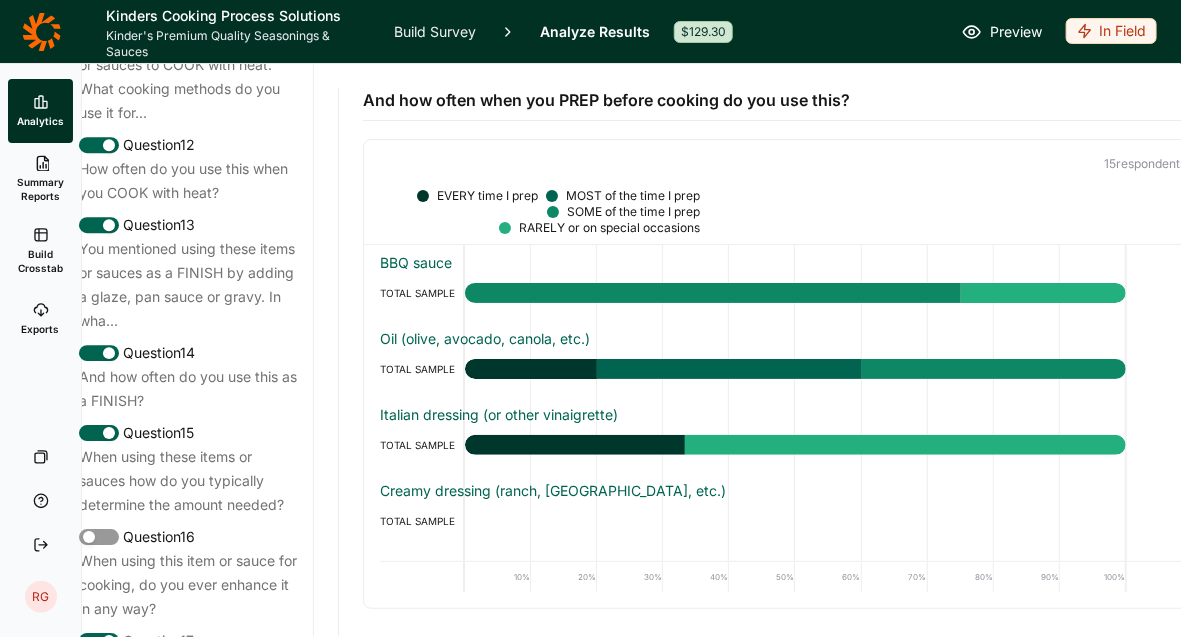 scroll, scrollTop: 2401, scrollLeft: 0, axis: vertical 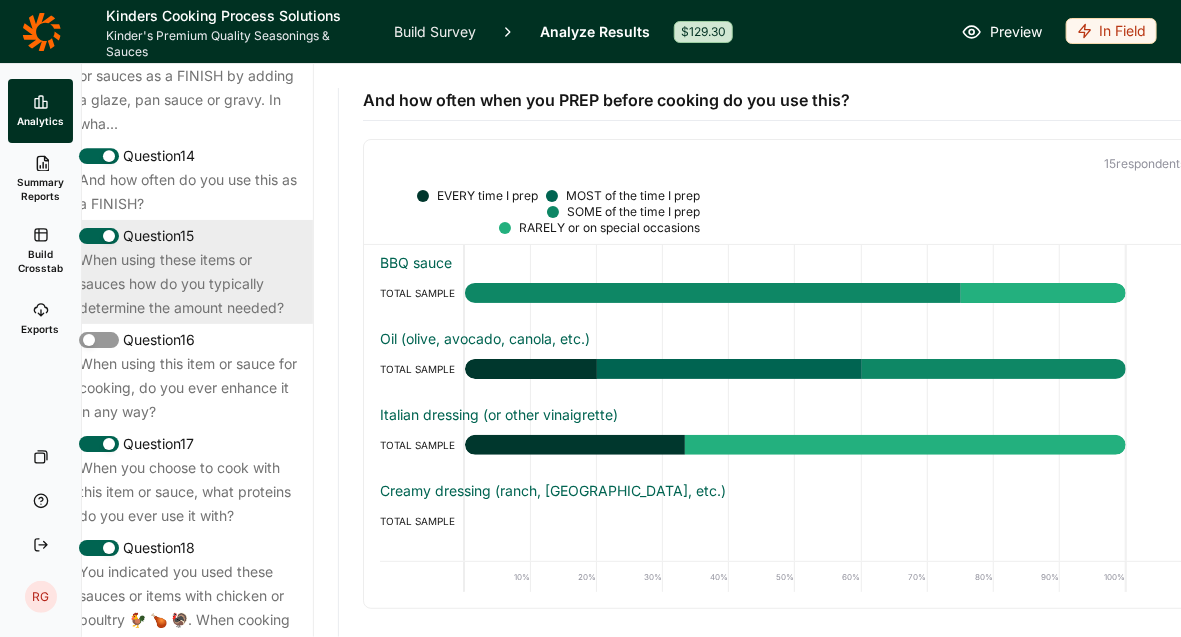 click on "When using these items or sauces how do you typically determine the amount needed?" at bounding box center (188, 284) 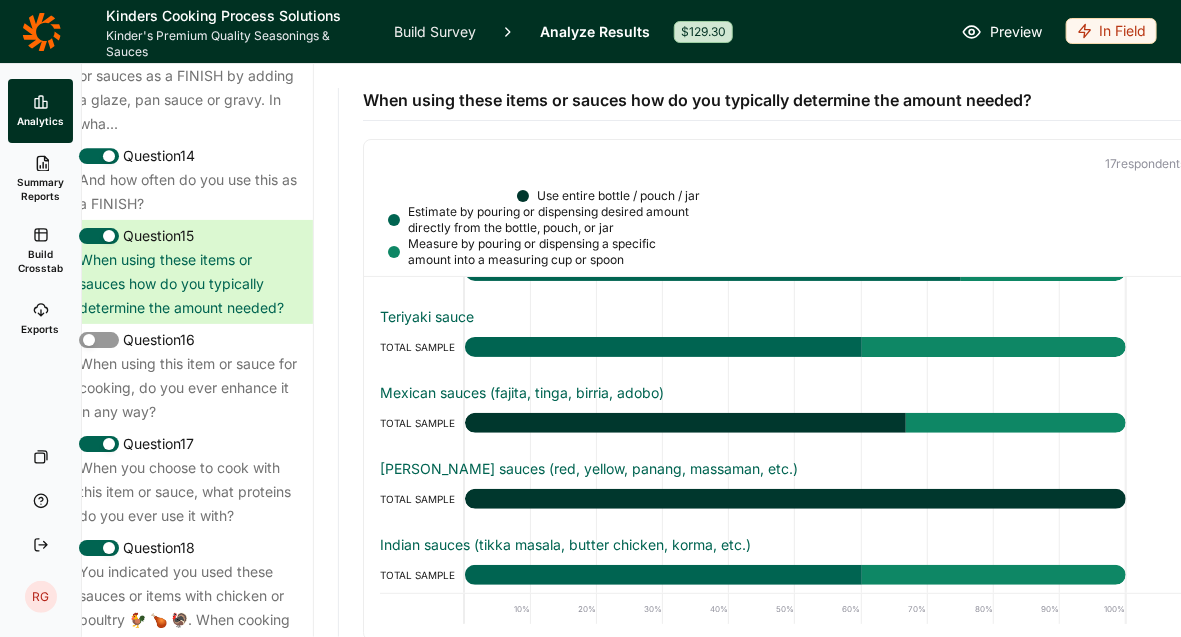 scroll, scrollTop: 2108, scrollLeft: 0, axis: vertical 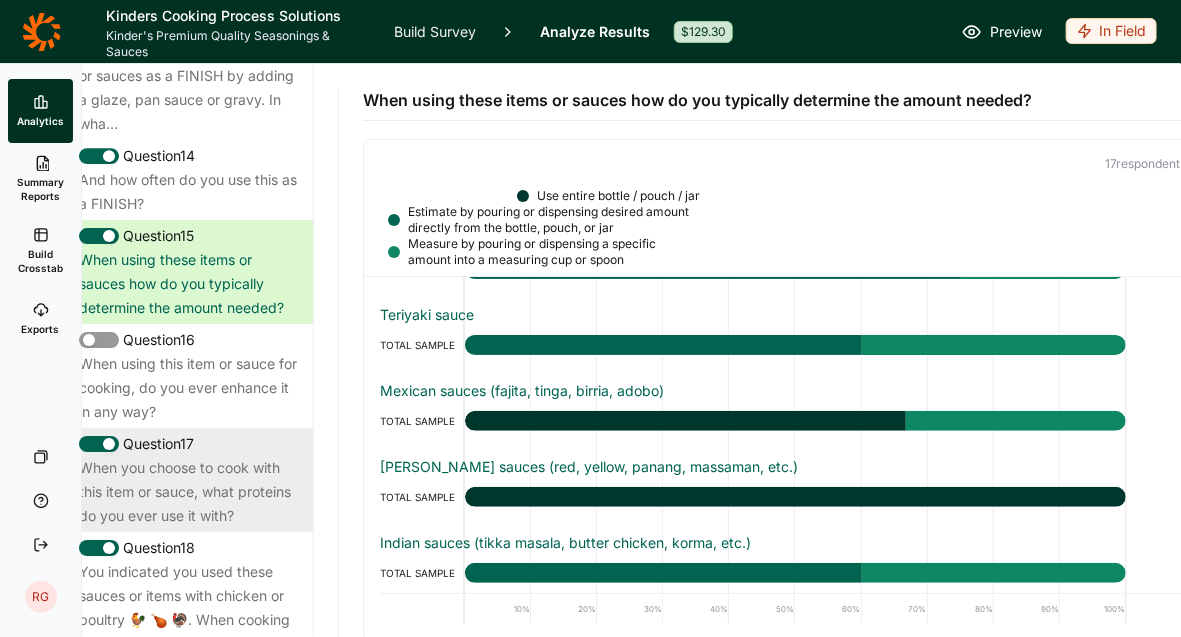 click on "When you choose to cook with this item or sauce, what proteins do you ever use it with?" at bounding box center (188, 492) 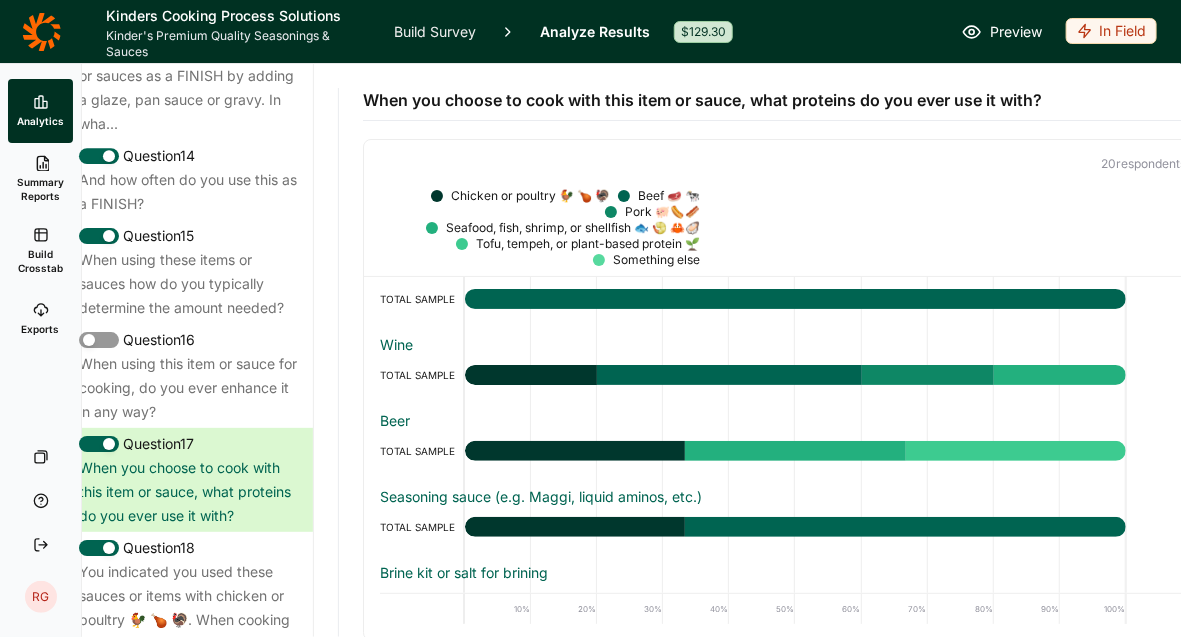 scroll, scrollTop: 938, scrollLeft: 0, axis: vertical 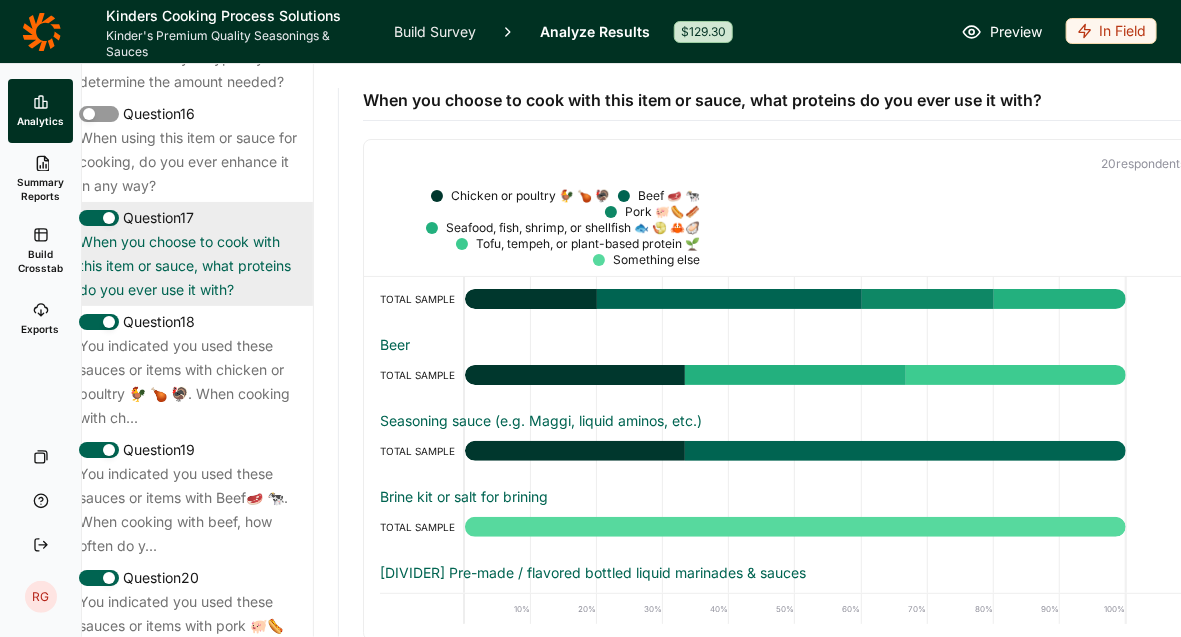 click on "You indicated you used these sauces or items with Beef🥩 🐄.  When cooking with beef, how often do y..." at bounding box center (188, 510) 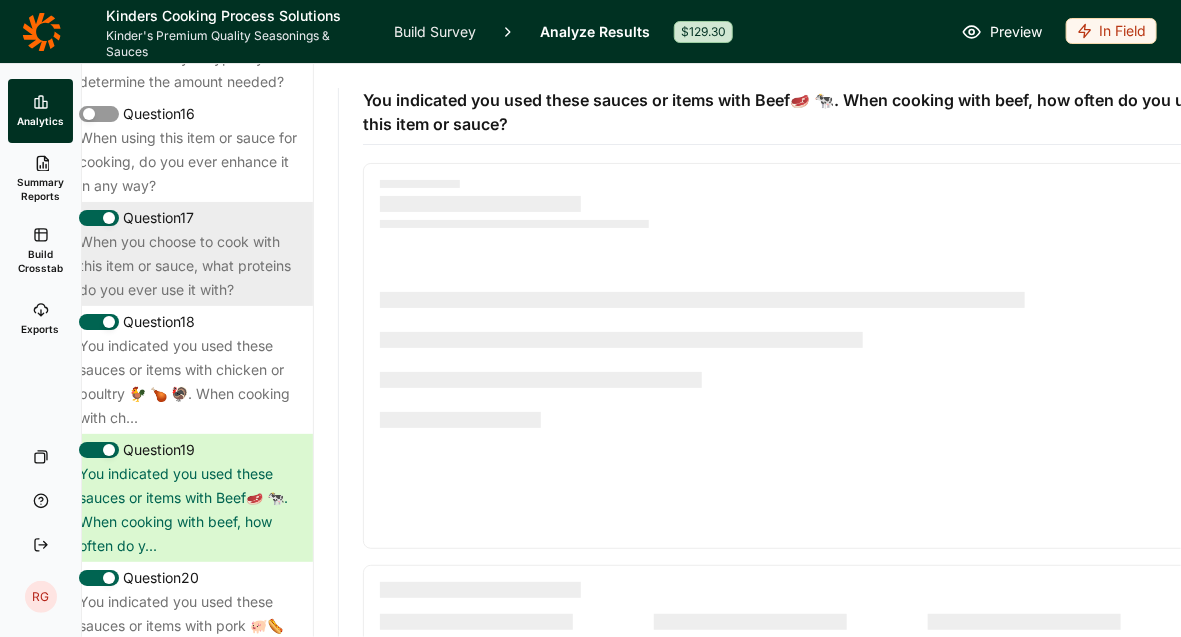 scroll, scrollTop: 26, scrollLeft: 0, axis: vertical 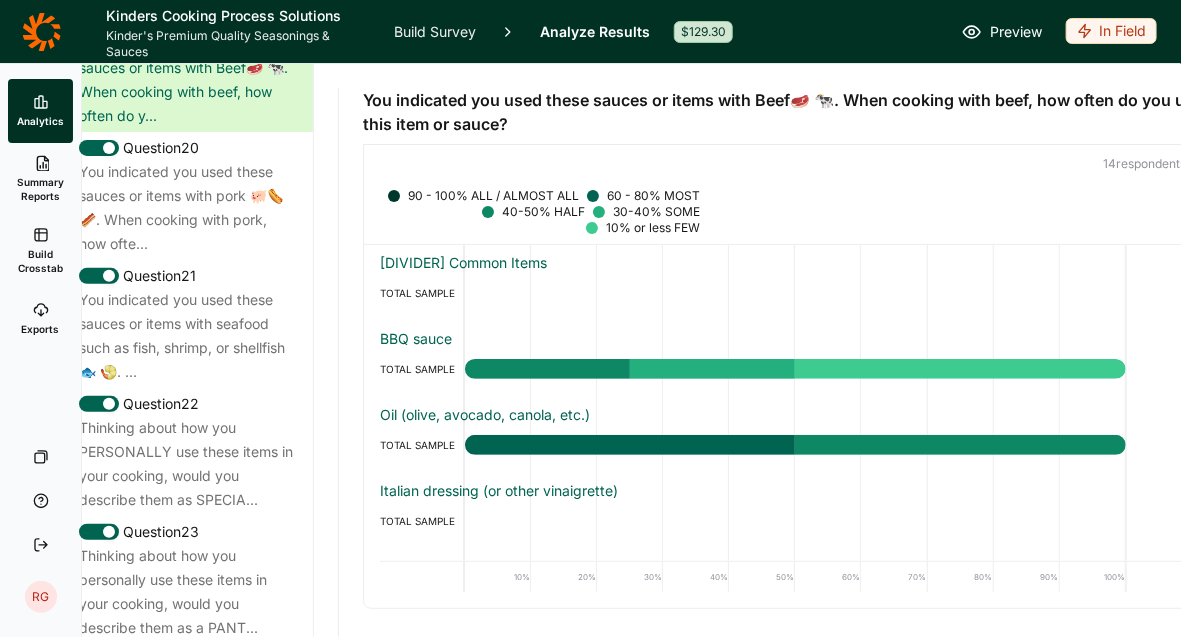 click on "Thinking about how you PERSONALLY use these items in your cooking, would you describe them as SPECIA..." at bounding box center [188, 464] 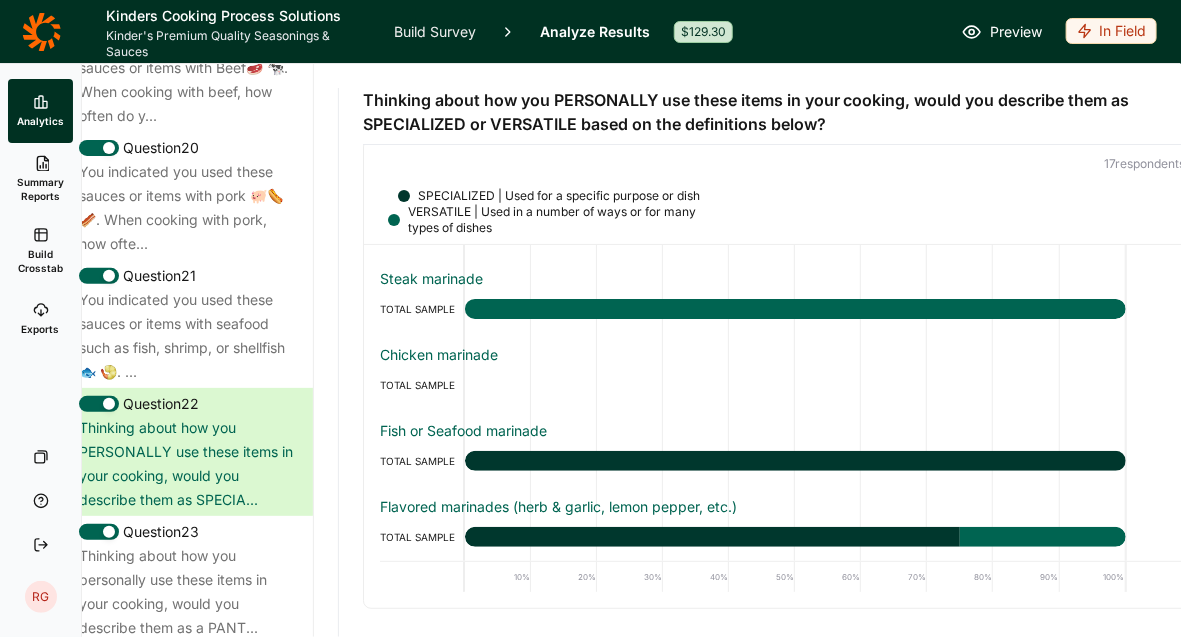 scroll, scrollTop: 1354, scrollLeft: 0, axis: vertical 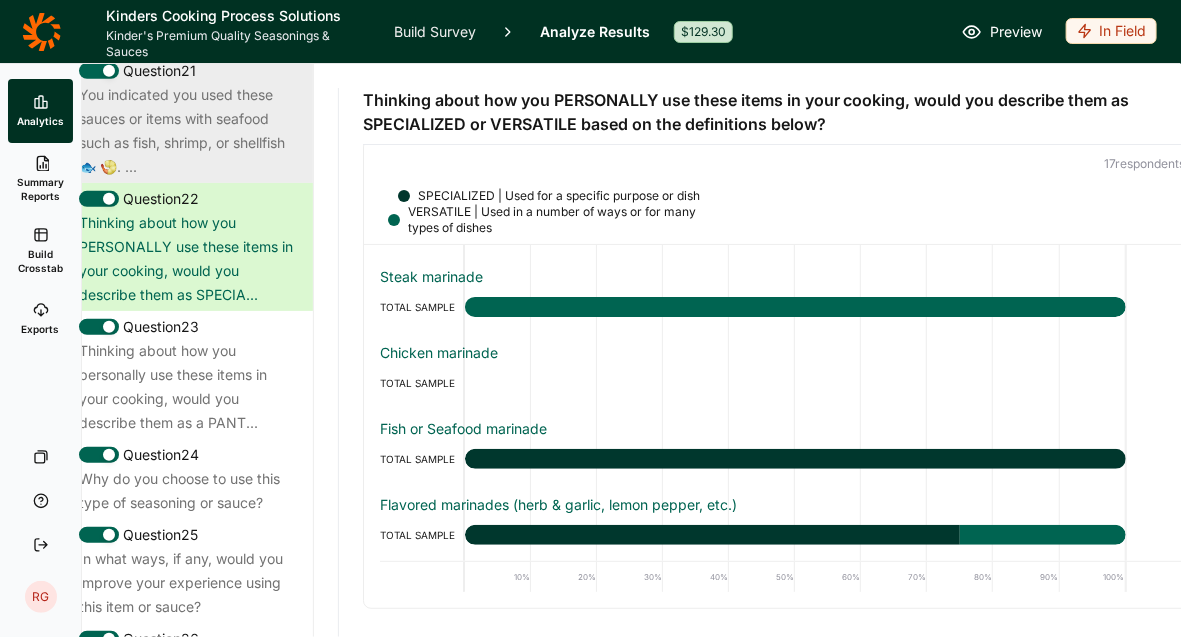 click on "Thinking about how you personally use these items in your cooking, would you describe them as a PANT..." at bounding box center (188, 387) 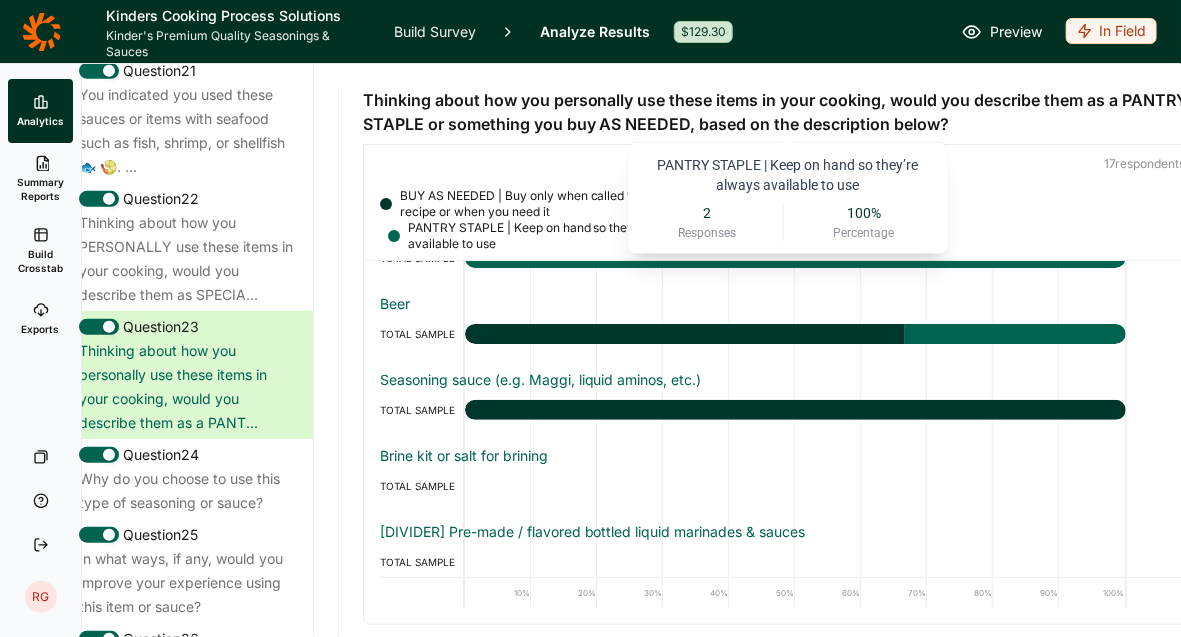 scroll, scrollTop: 963, scrollLeft: 0, axis: vertical 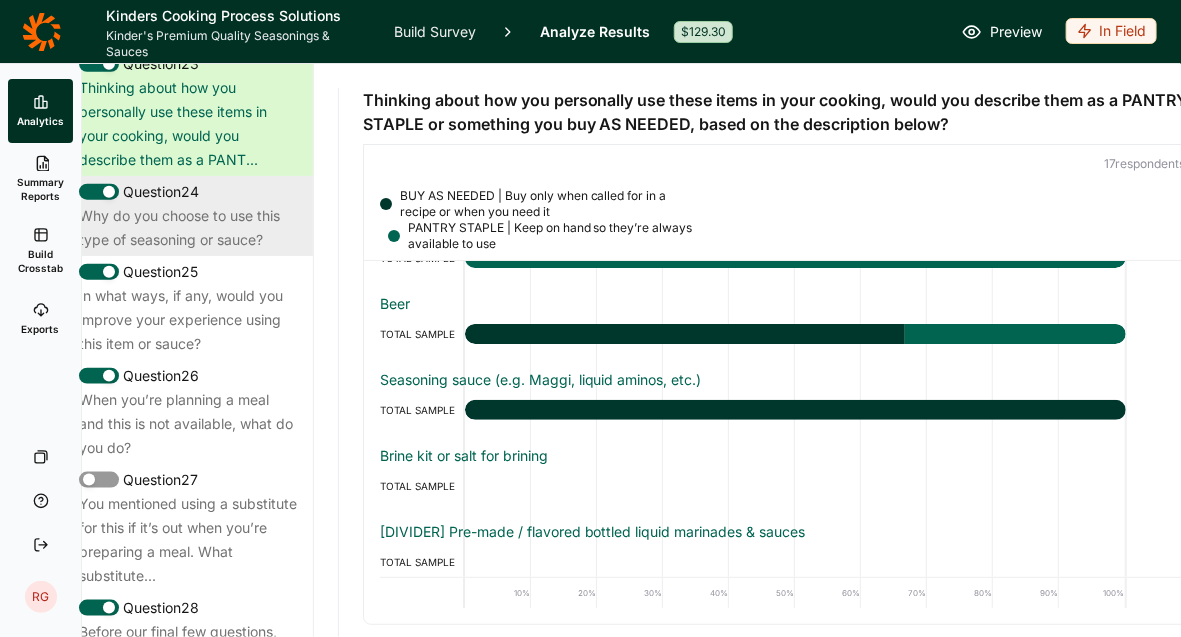 click on "Why do you choose to use this type of seasoning or sauce?" at bounding box center (188, 228) 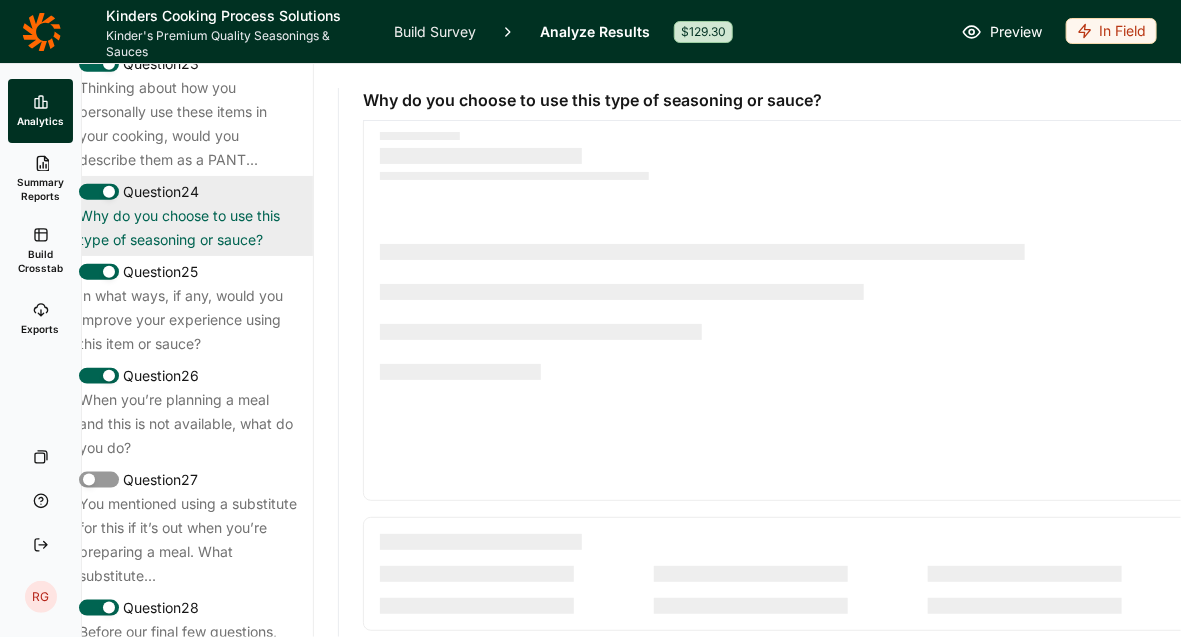 scroll, scrollTop: 2, scrollLeft: 0, axis: vertical 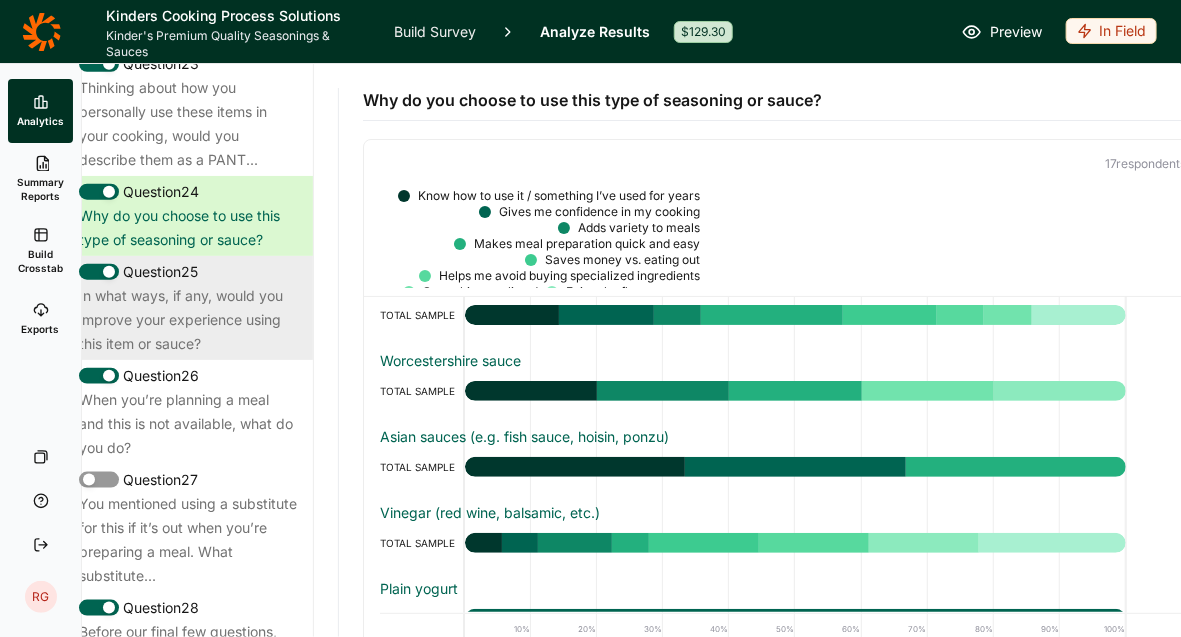 click on "In what ways, if any, would you improve your experience using this item or sauce?" at bounding box center (188, 320) 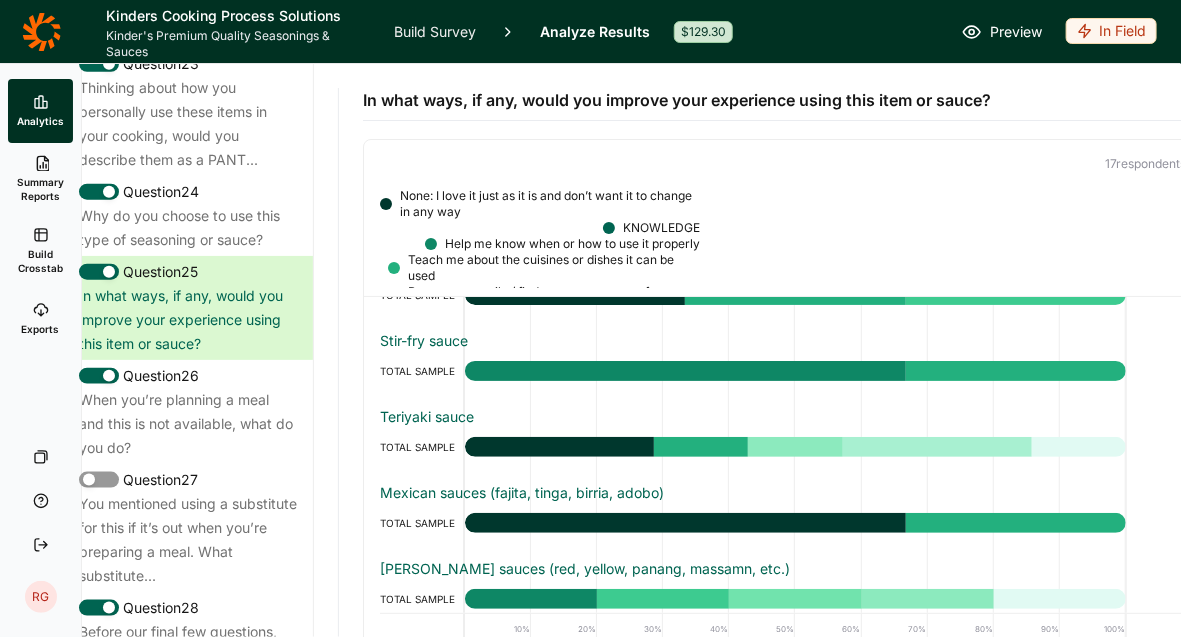 scroll, scrollTop: 2117, scrollLeft: 0, axis: vertical 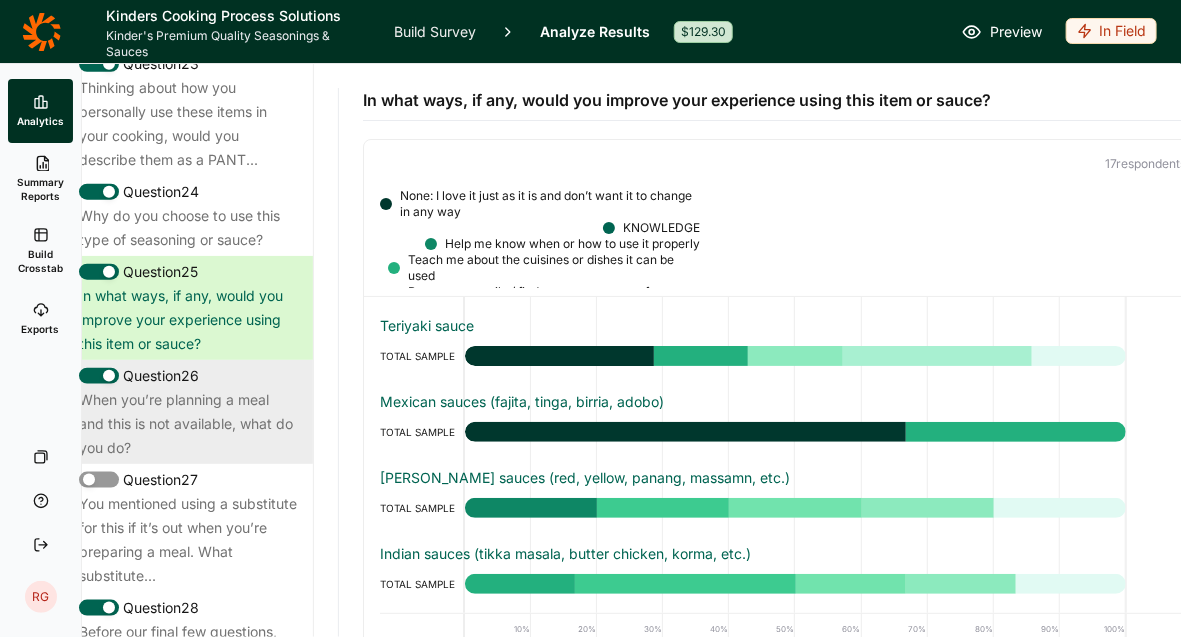 click on "When you’re planning a meal and this is not available, what do you do?" at bounding box center [188, 424] 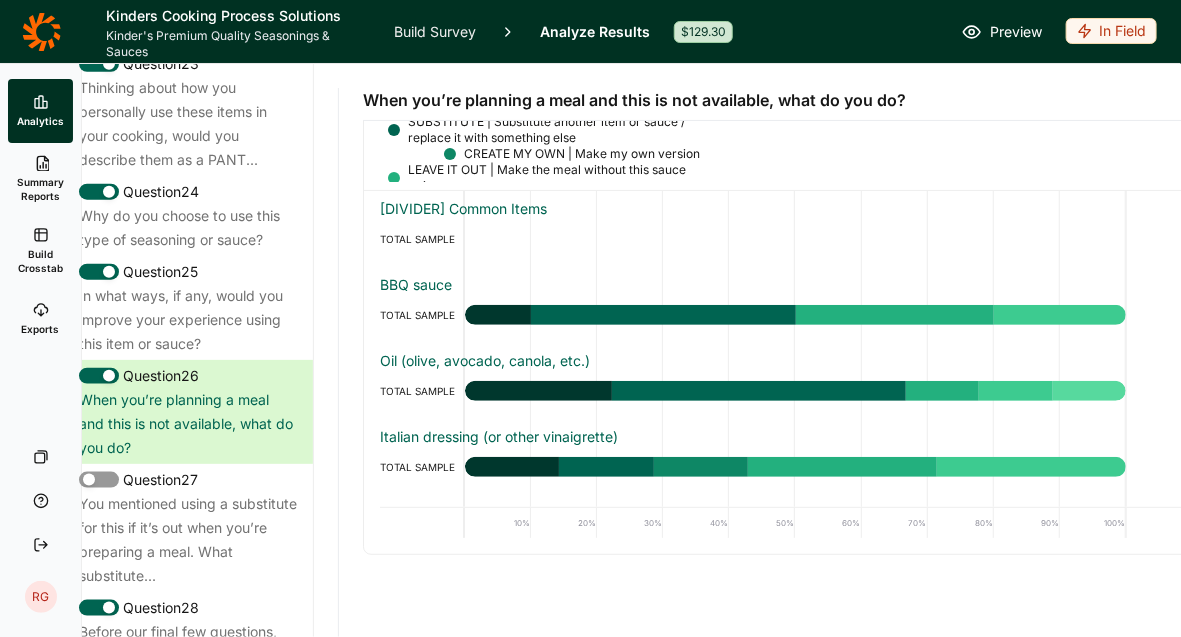 scroll, scrollTop: 87, scrollLeft: 0, axis: vertical 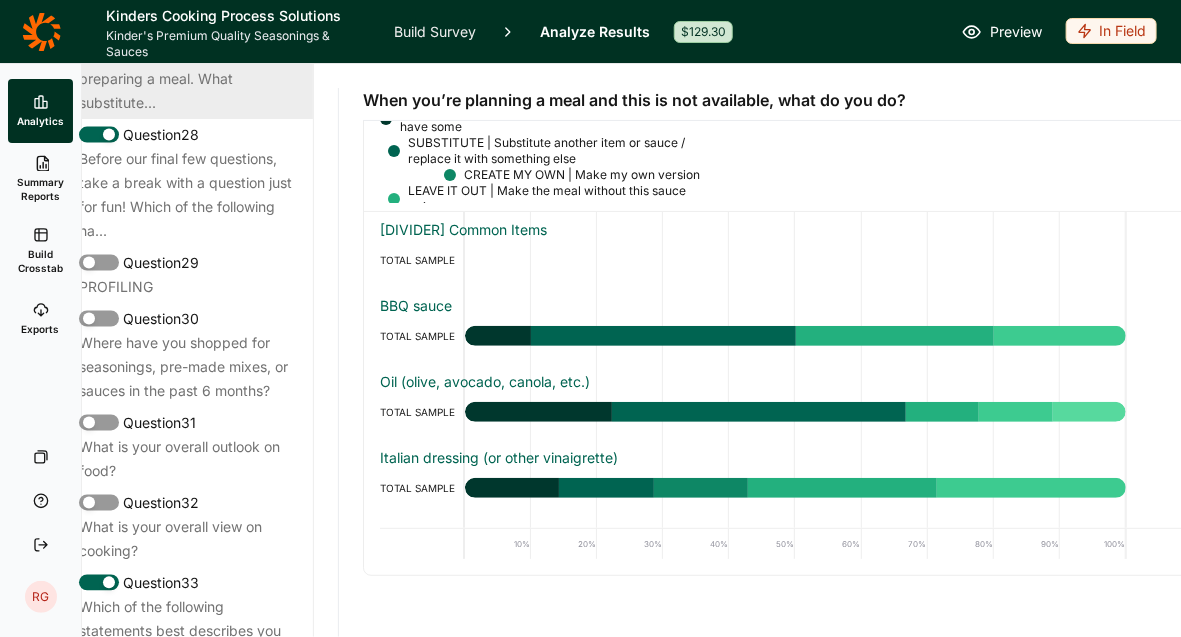 click on "You mentioned using a substitute for this if it’s out when you’re preparing a meal.  What substitute..." at bounding box center (188, 67) 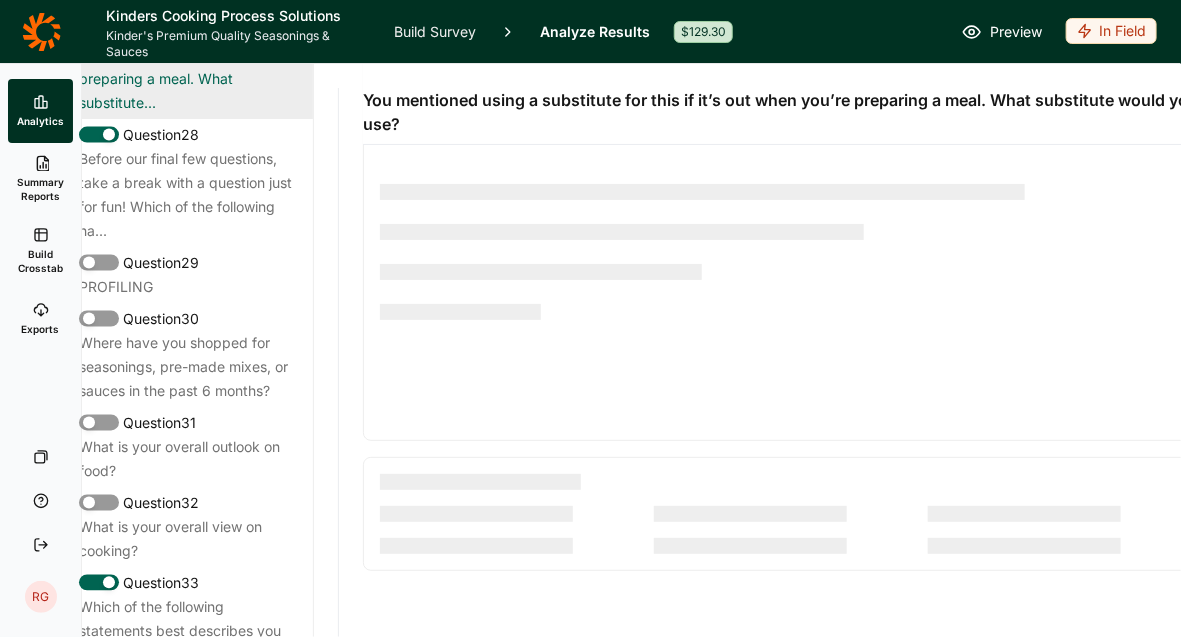 scroll, scrollTop: 76, scrollLeft: 0, axis: vertical 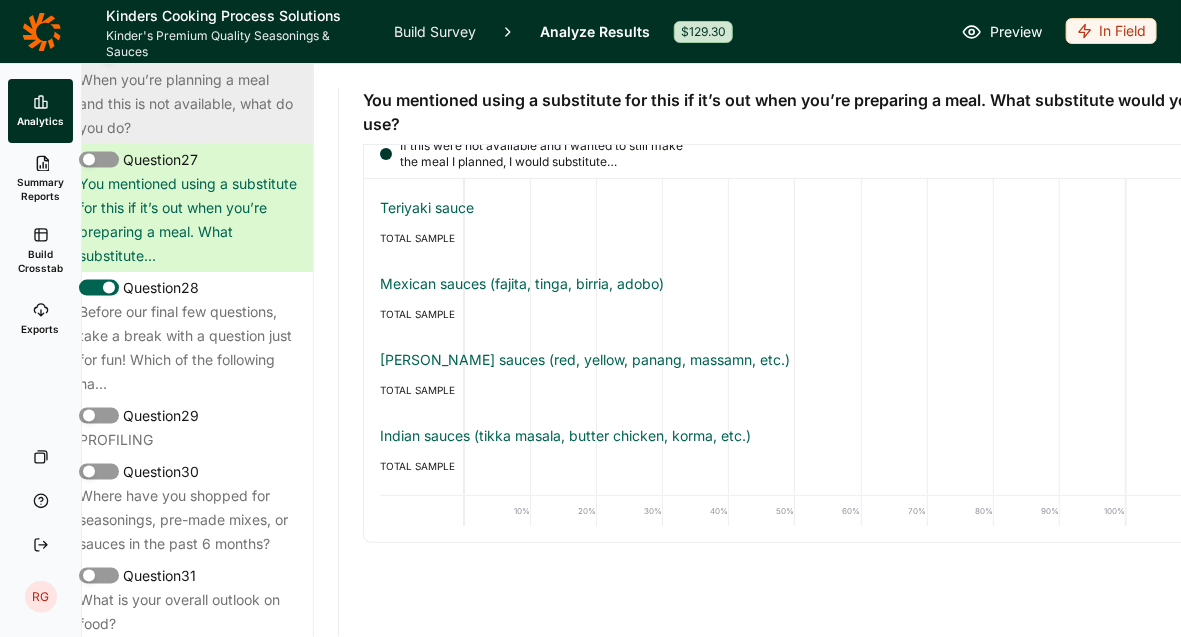 click on "When you’re planning a meal and this is not available, what do you do?" at bounding box center (188, 104) 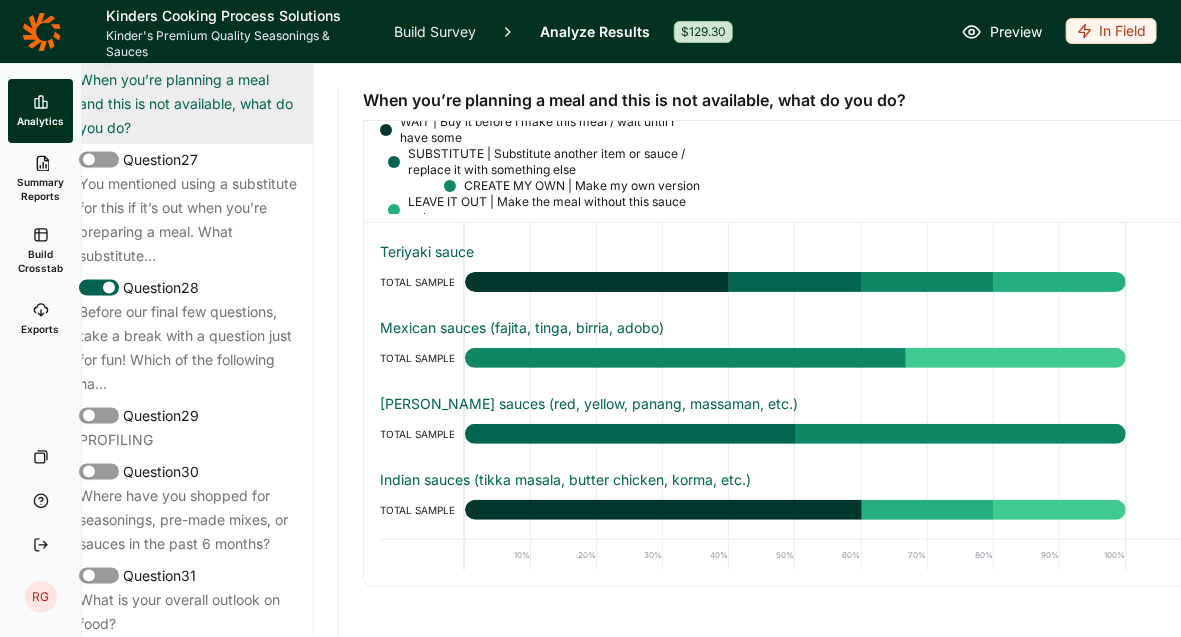 scroll, scrollTop: 52, scrollLeft: 0, axis: vertical 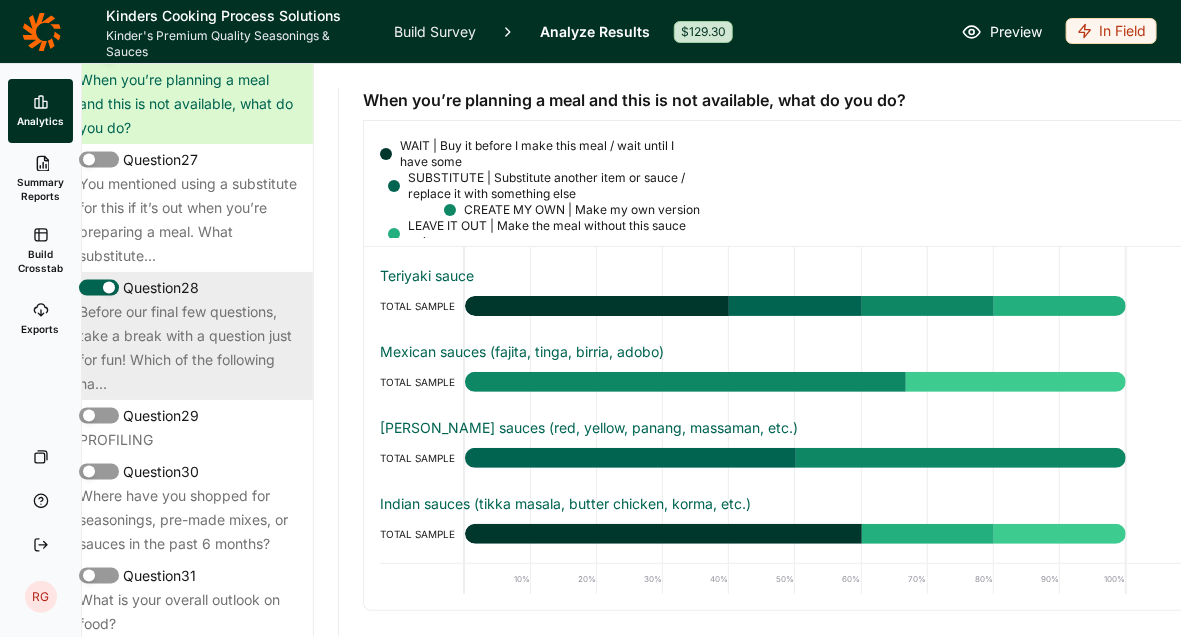 click on "Before our final few questions, take a break with a question just for fun! Which of the following ha..." at bounding box center (188, 348) 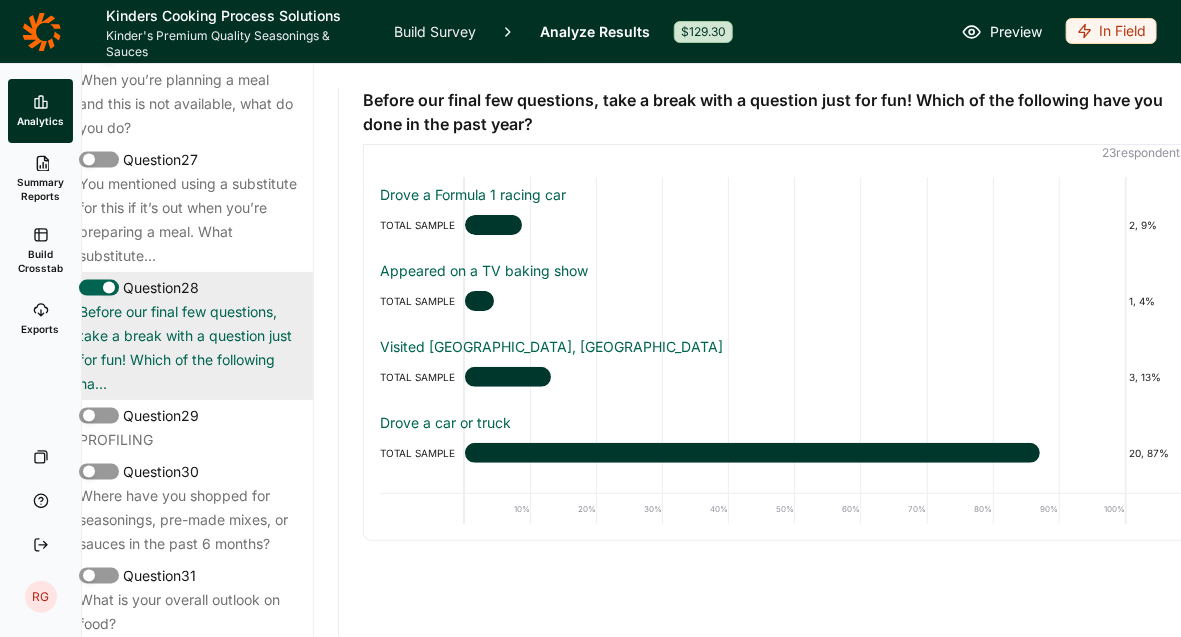 scroll, scrollTop: 35, scrollLeft: 0, axis: vertical 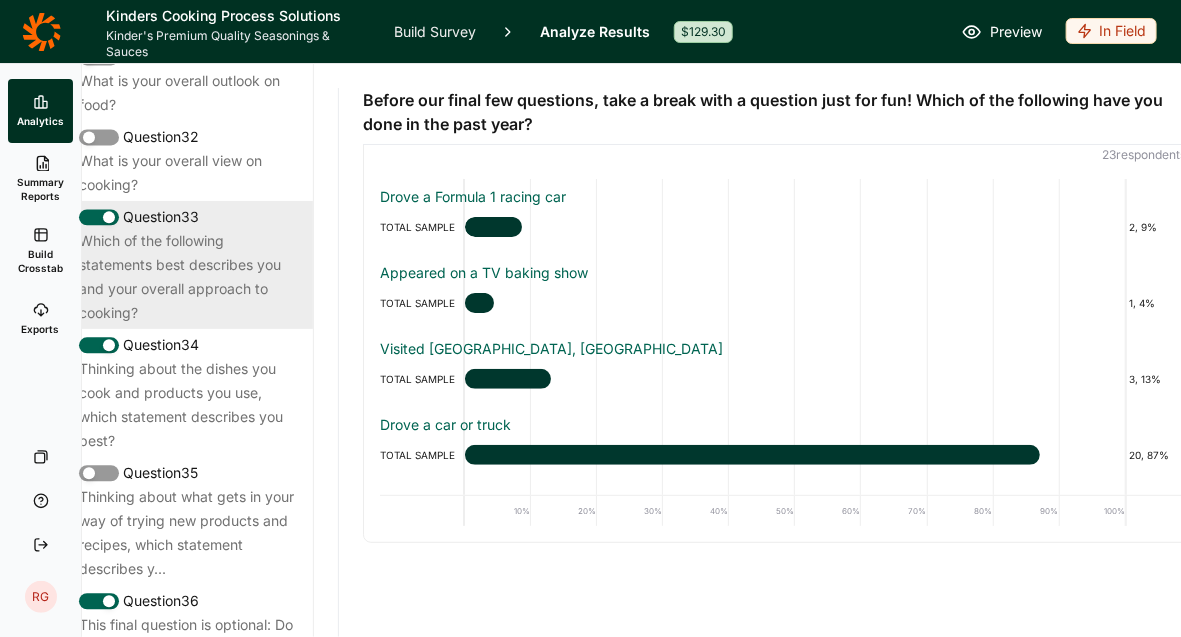 click on "Which of the following statements best describes you and your overall approach to cooking?" at bounding box center [188, 277] 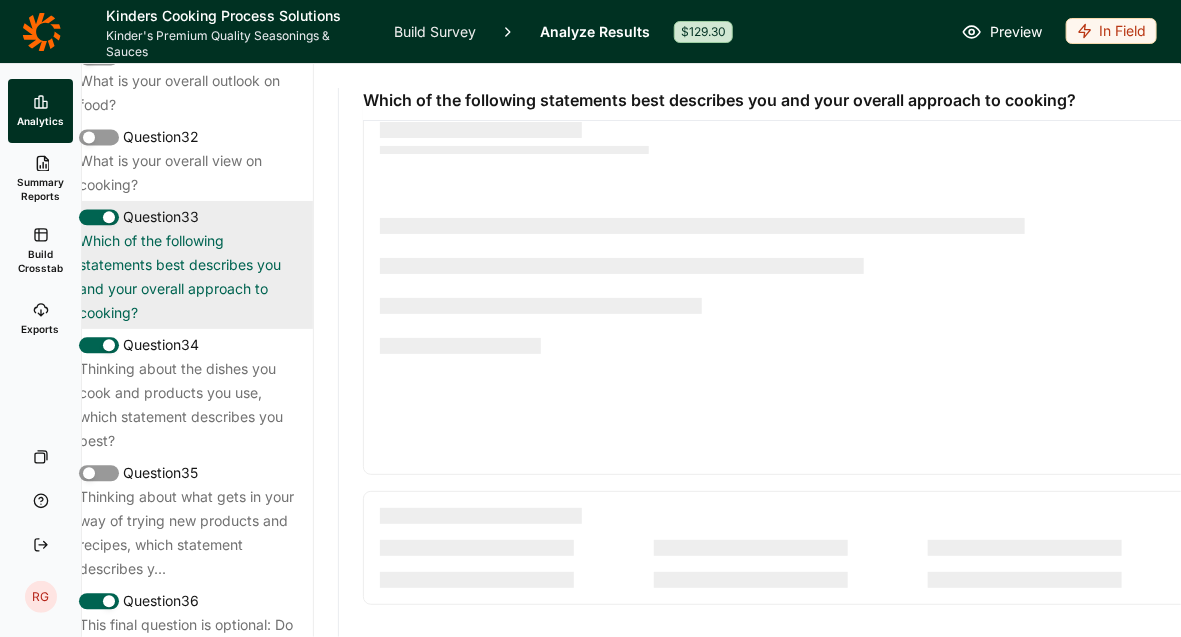 scroll, scrollTop: 11, scrollLeft: 0, axis: vertical 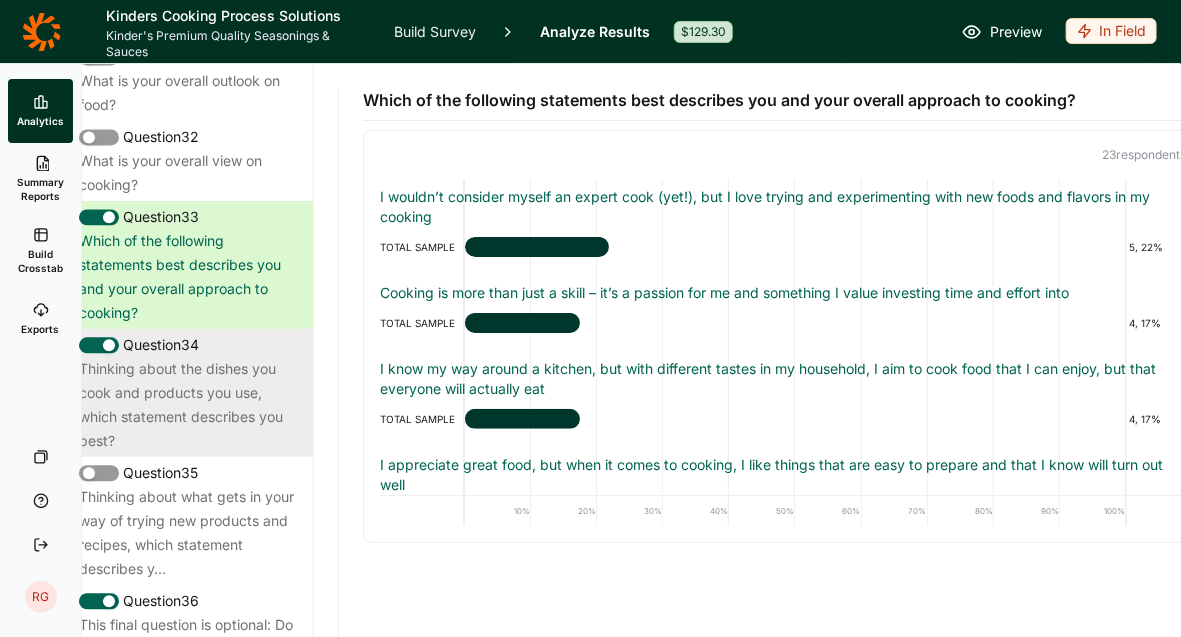 click on "Thinking about the dishes you cook and products you use, which statement describes you best?" at bounding box center (188, 405) 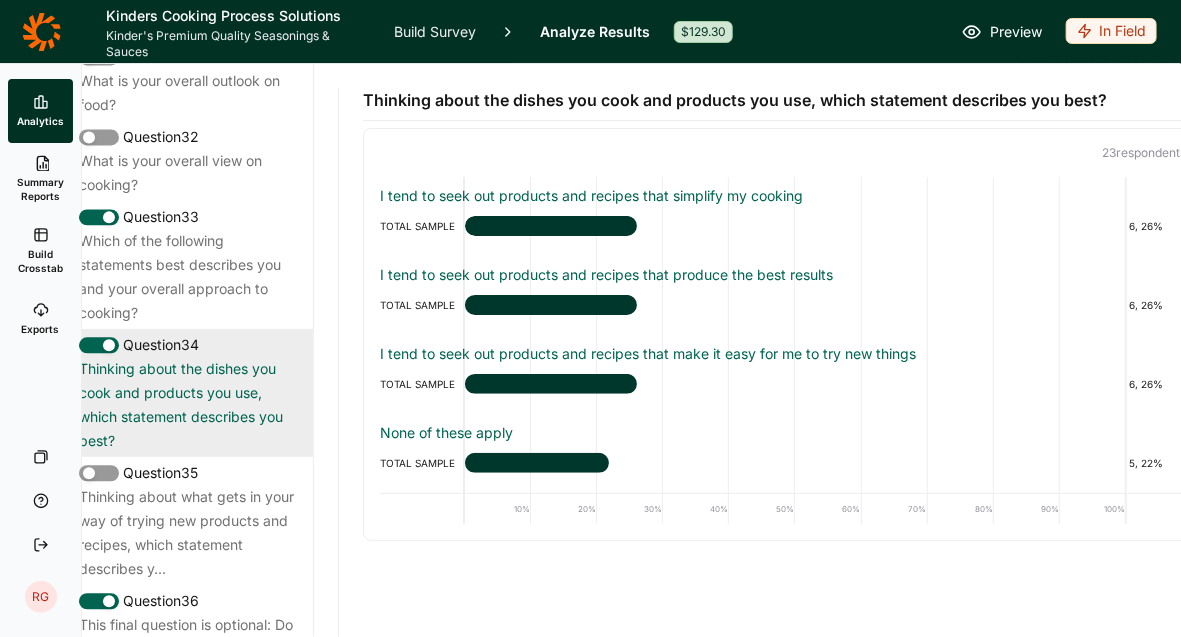 scroll, scrollTop: 11, scrollLeft: 0, axis: vertical 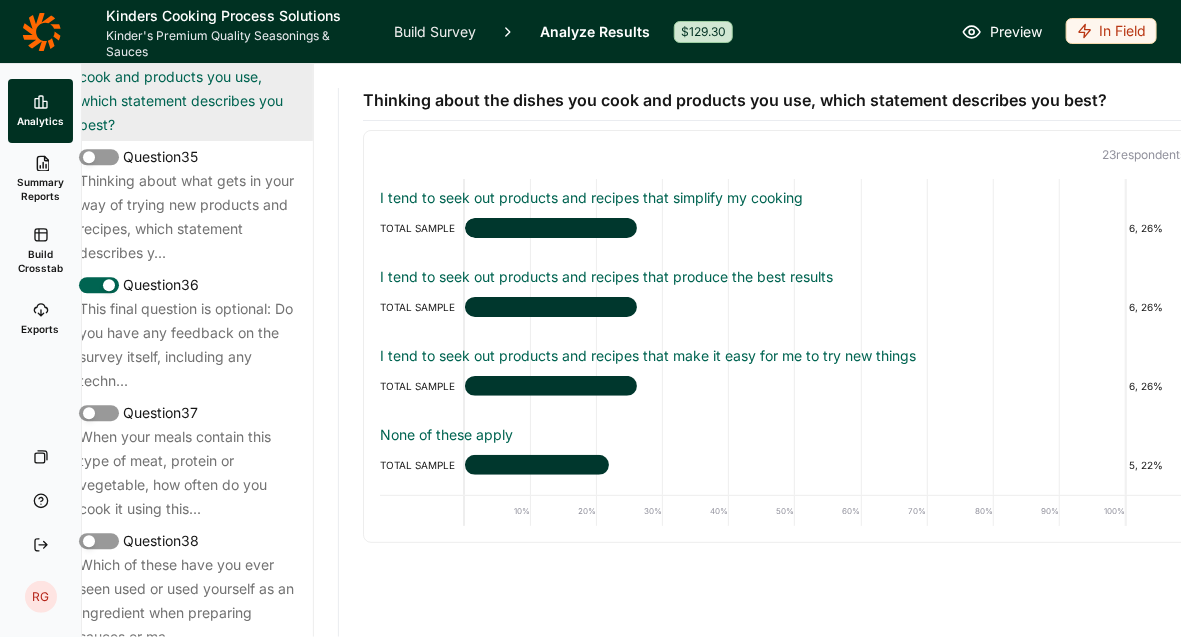 click on "This final question is optional:  Do you have any feedback on the survey itself, including any techn..." at bounding box center [188, 345] 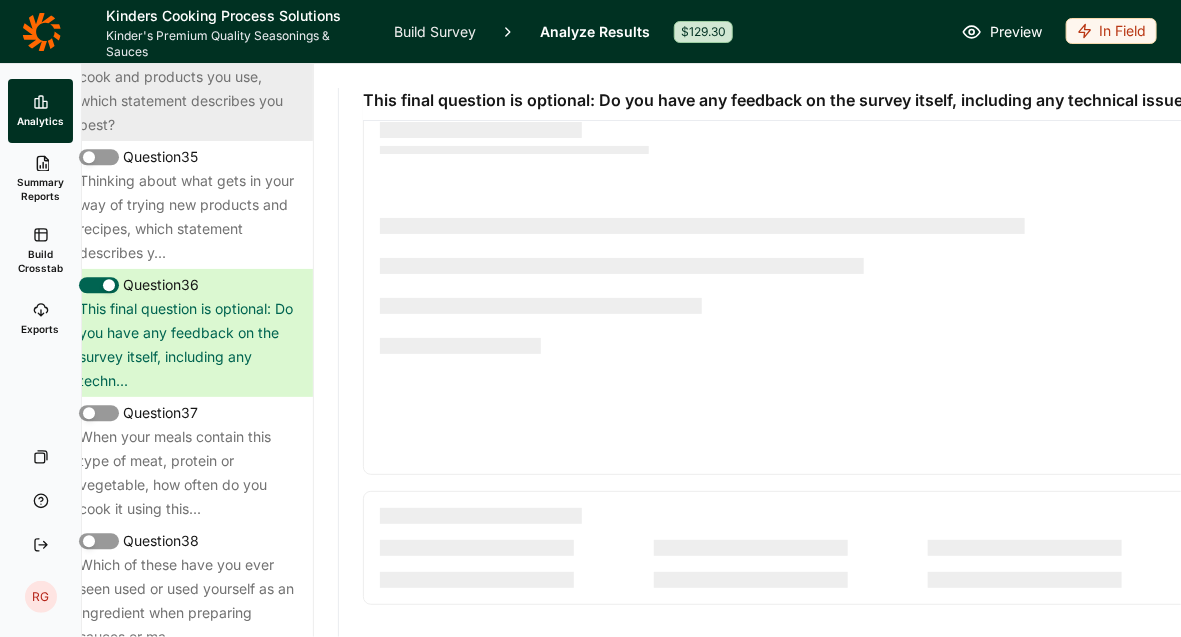 scroll, scrollTop: 11, scrollLeft: 0, axis: vertical 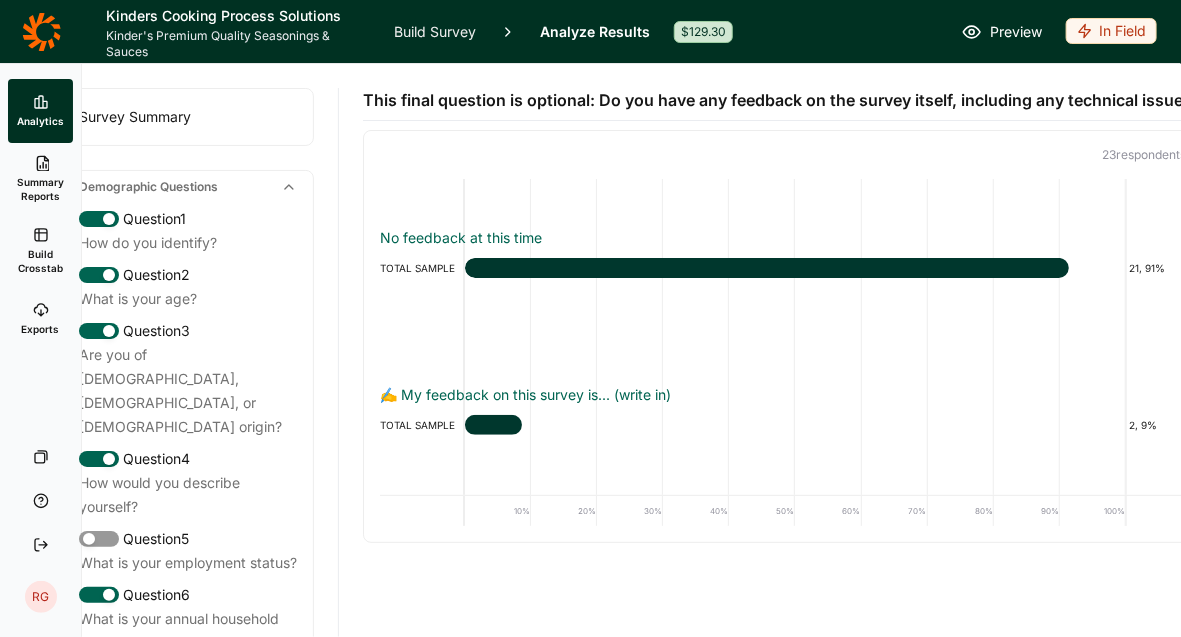 click on "Summary Reports" at bounding box center (40, 189) 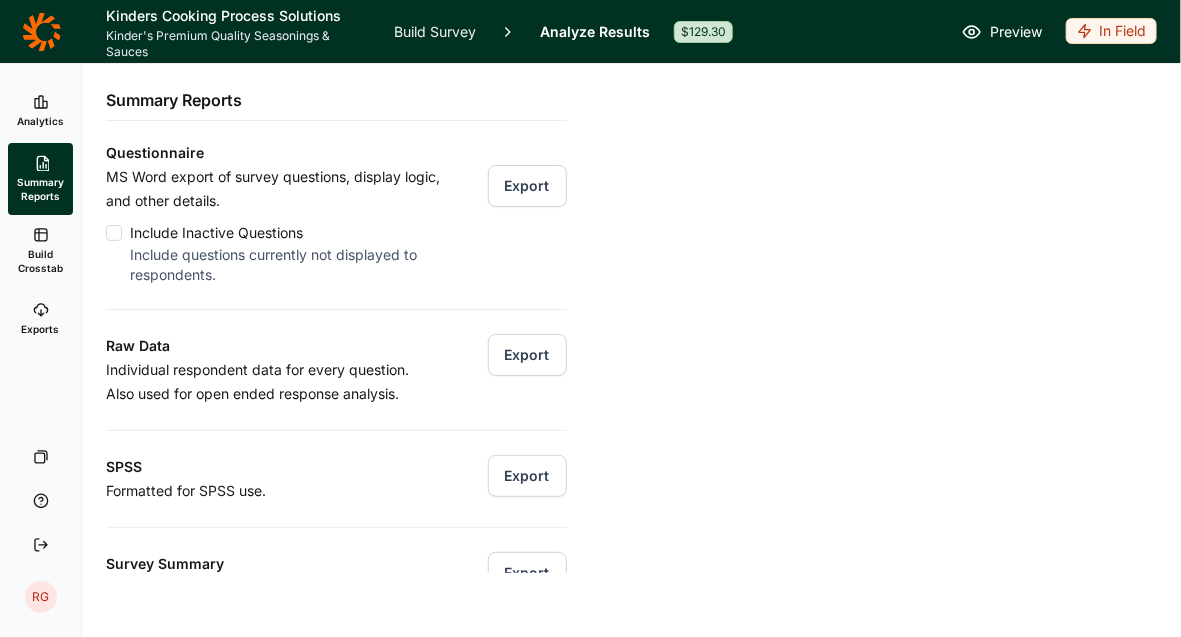 scroll, scrollTop: 0, scrollLeft: 0, axis: both 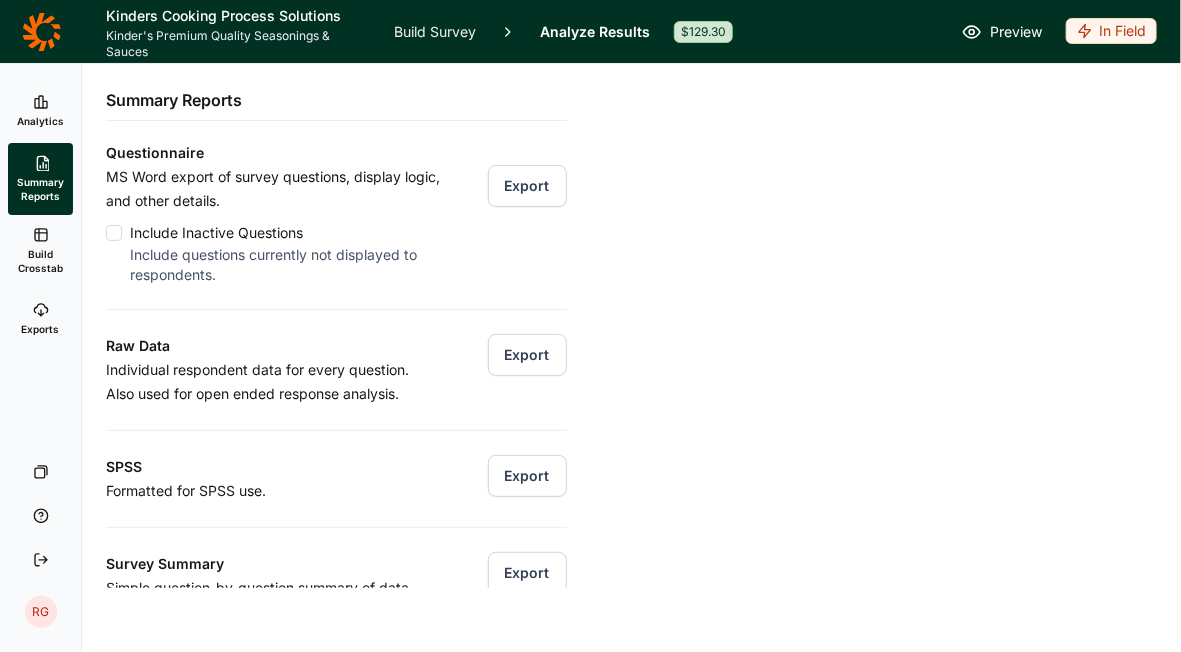click 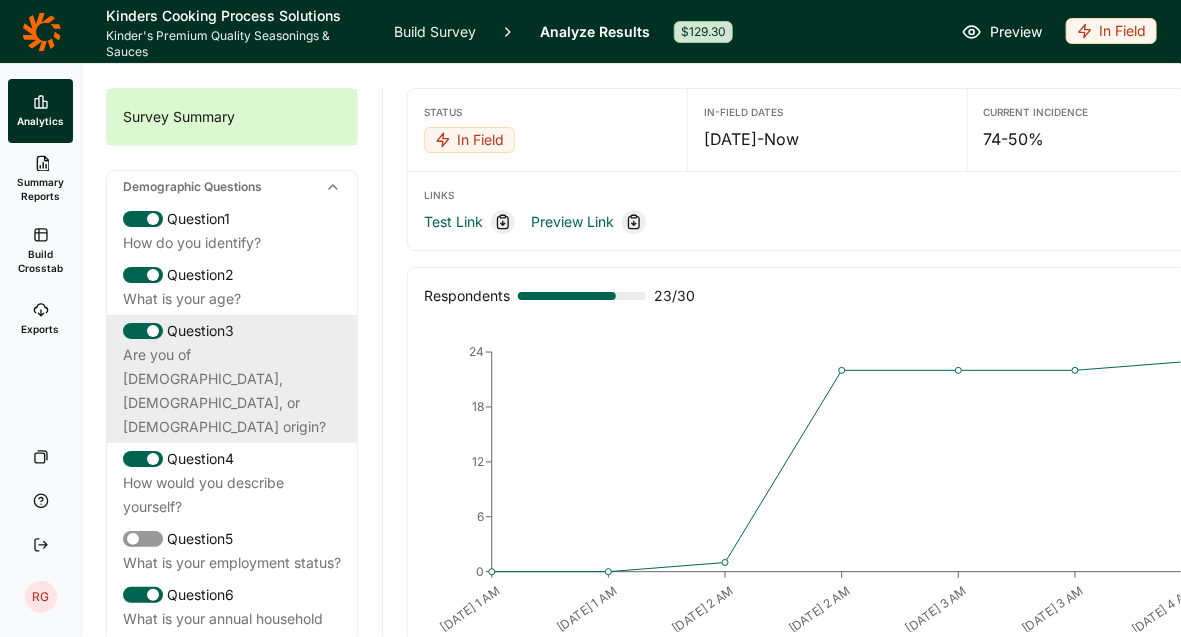 click on "Question  3" at bounding box center (232, 331) 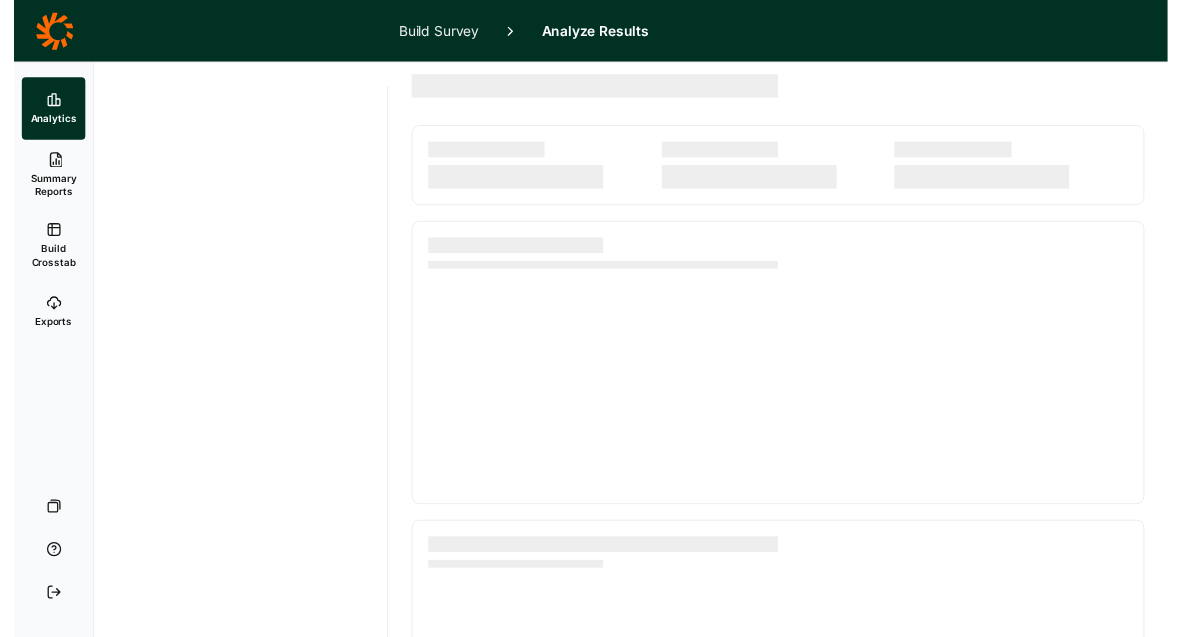 scroll, scrollTop: 0, scrollLeft: 0, axis: both 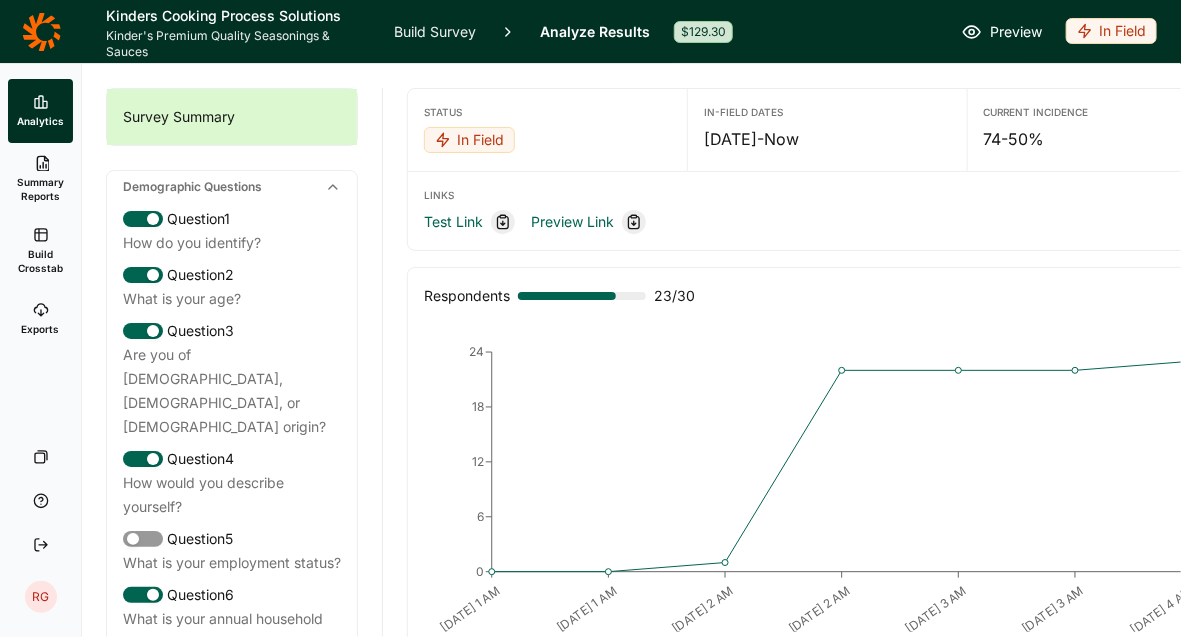 click on "Summary Reports" at bounding box center (40, 189) 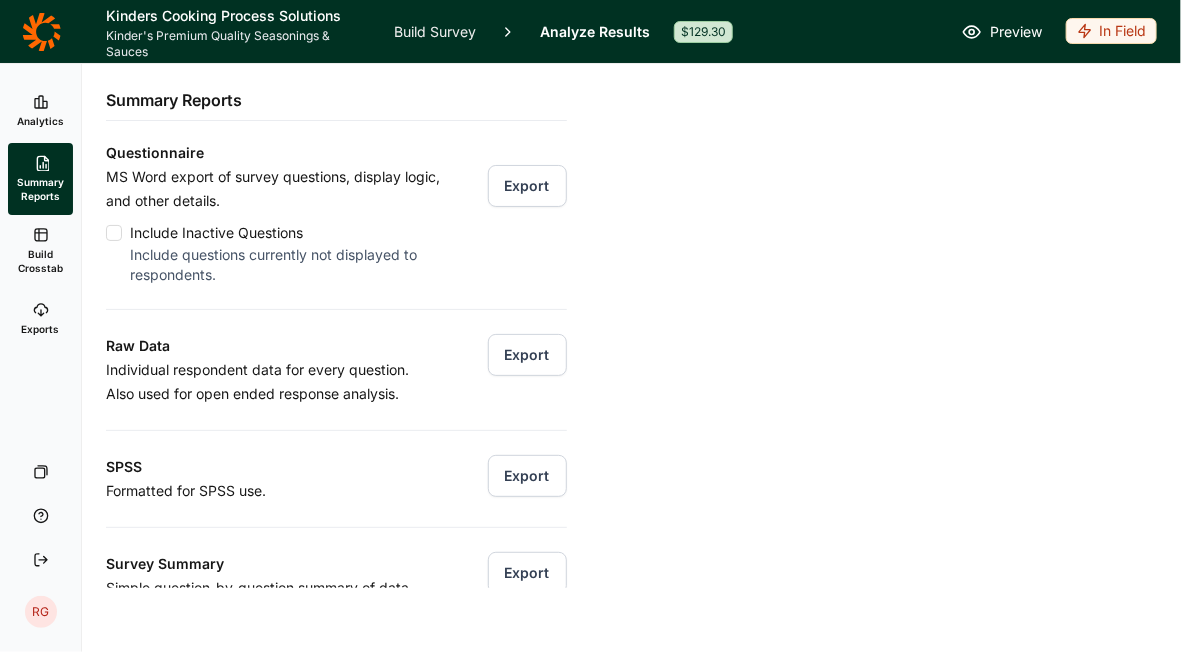 click on "Analytics" at bounding box center [40, 121] 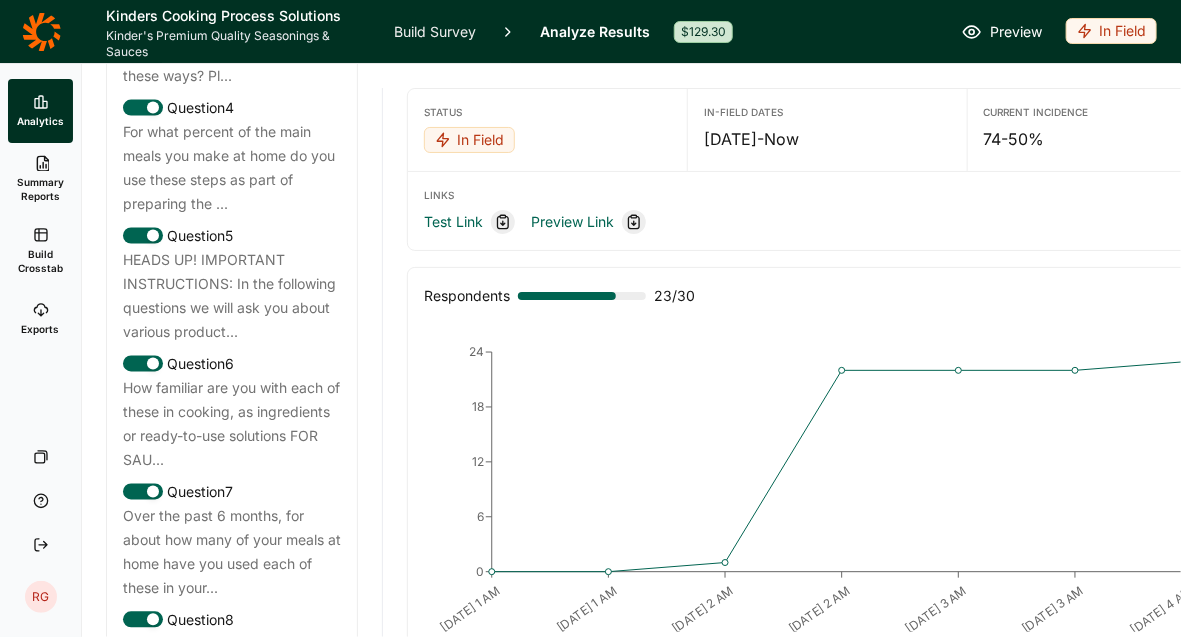scroll, scrollTop: 1313, scrollLeft: 0, axis: vertical 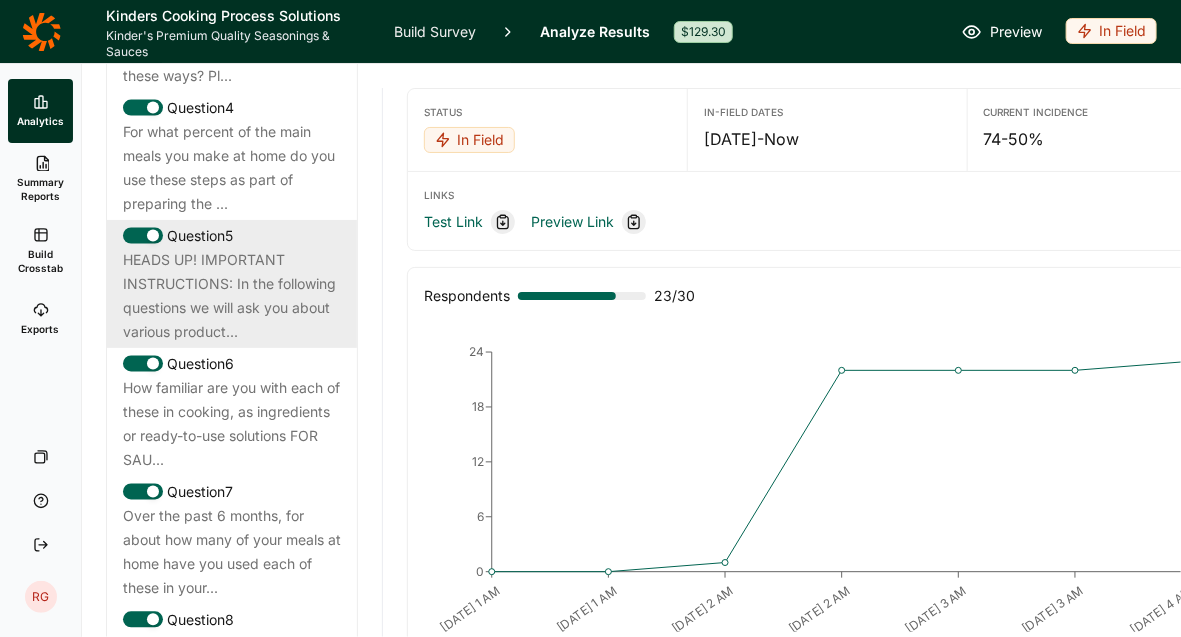 click on "HEADS UP!  IMPORTANT INSTRUCTIONS:  In the following questions we will ask you about various product..." at bounding box center (232, 296) 